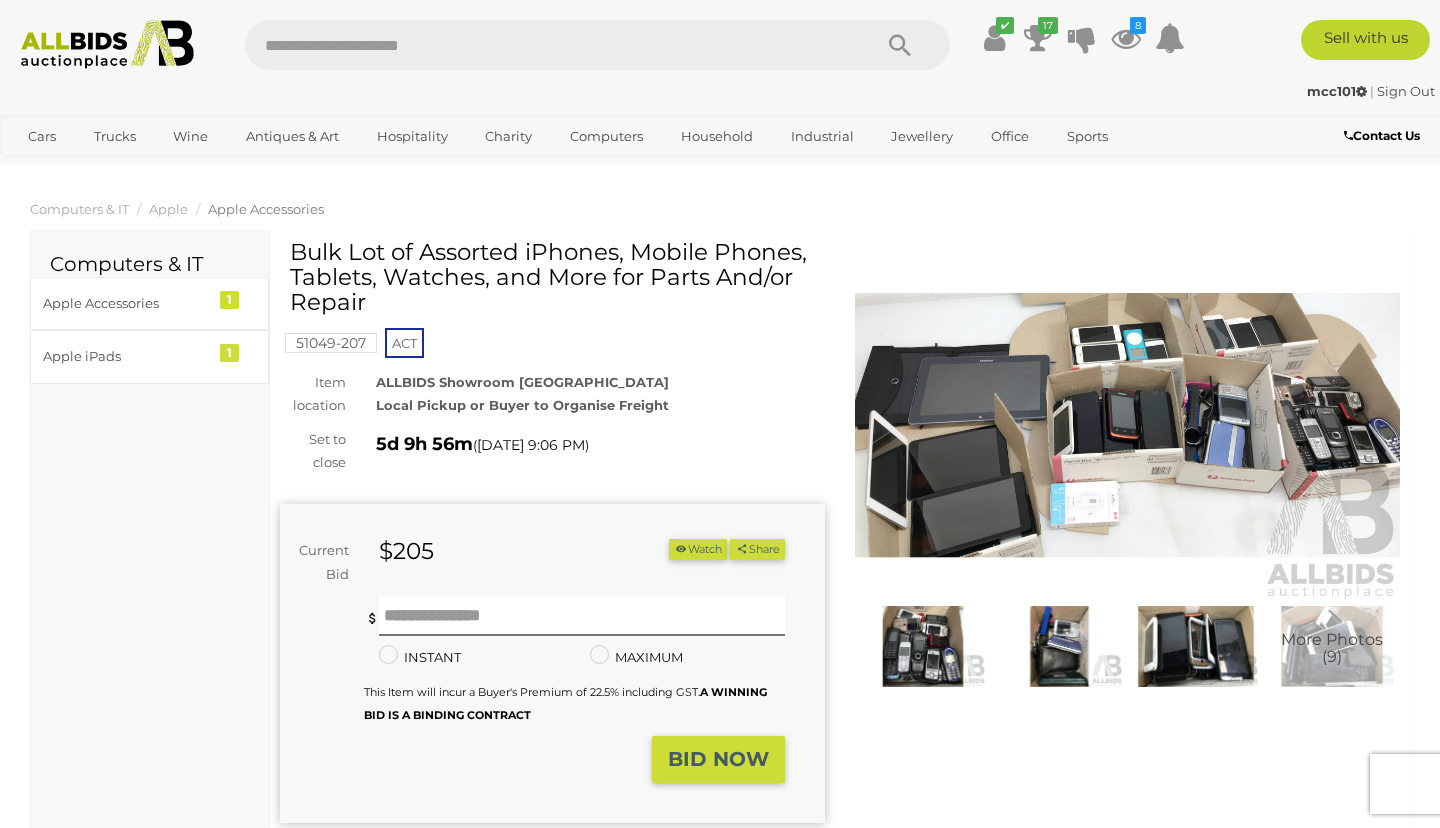 scroll, scrollTop: 0, scrollLeft: 0, axis: both 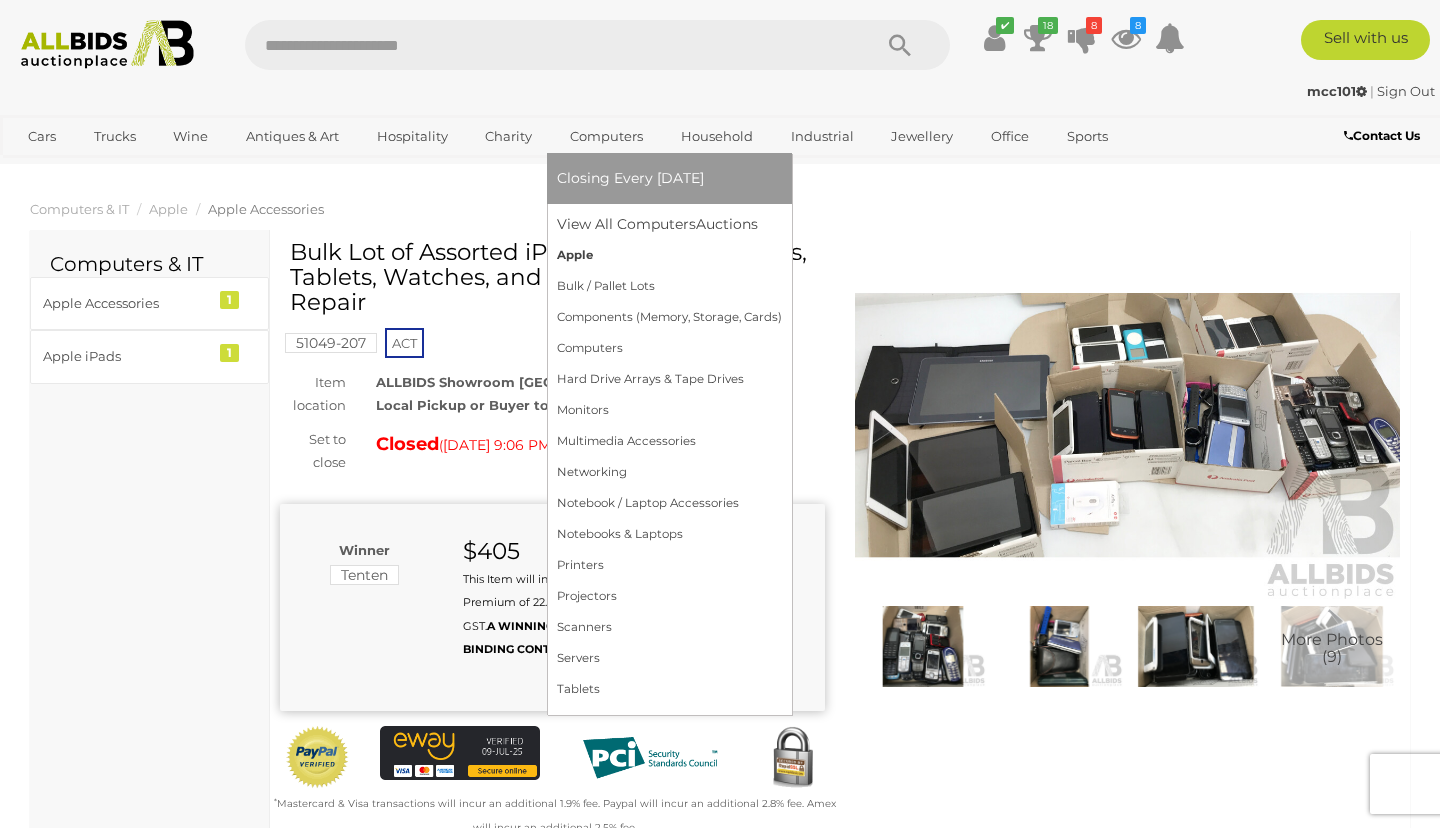 click on "Apple" at bounding box center [669, 255] 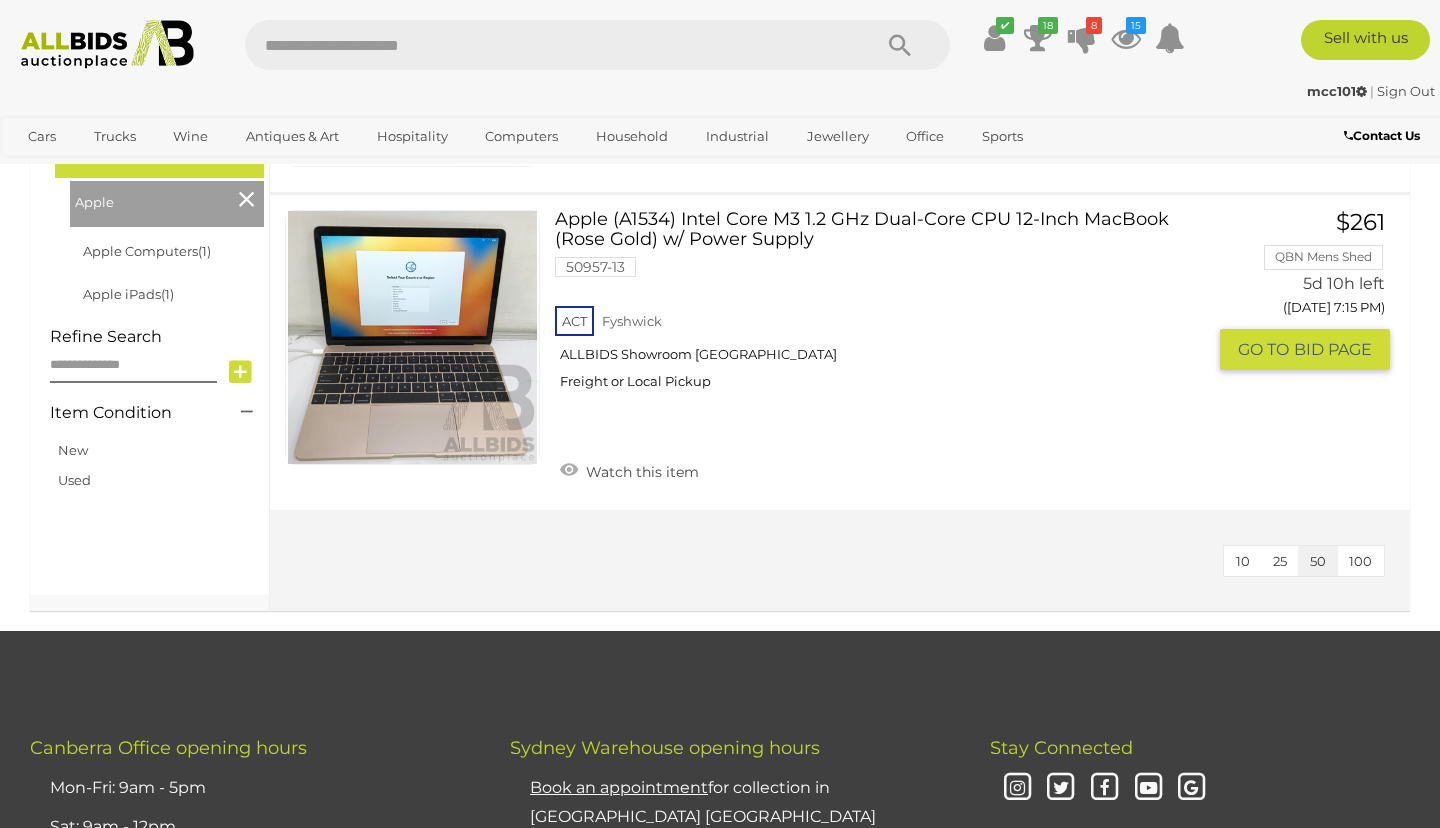 scroll, scrollTop: 609, scrollLeft: 0, axis: vertical 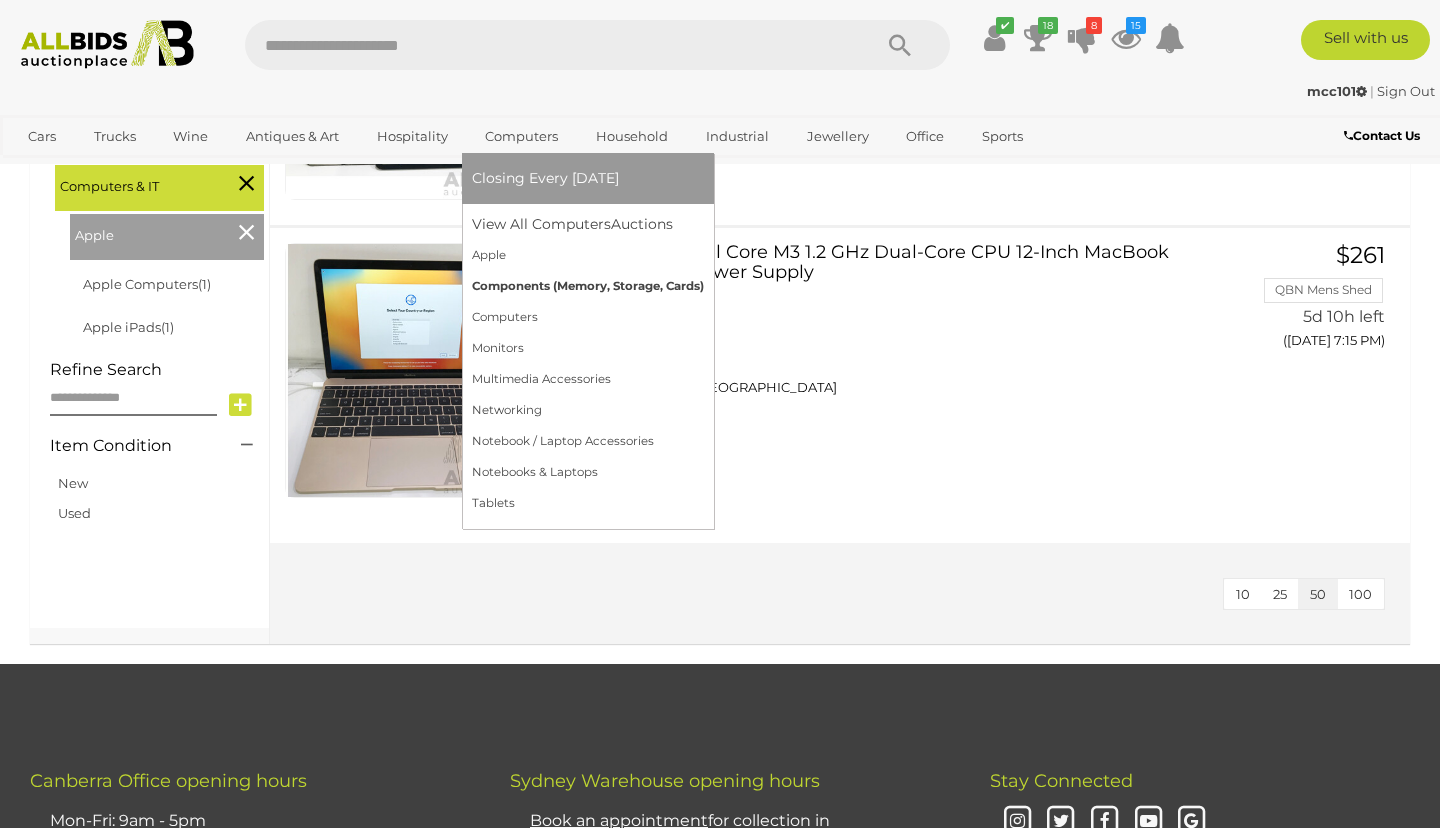 click on "Components (Memory, Storage, Cards)" at bounding box center (588, 286) 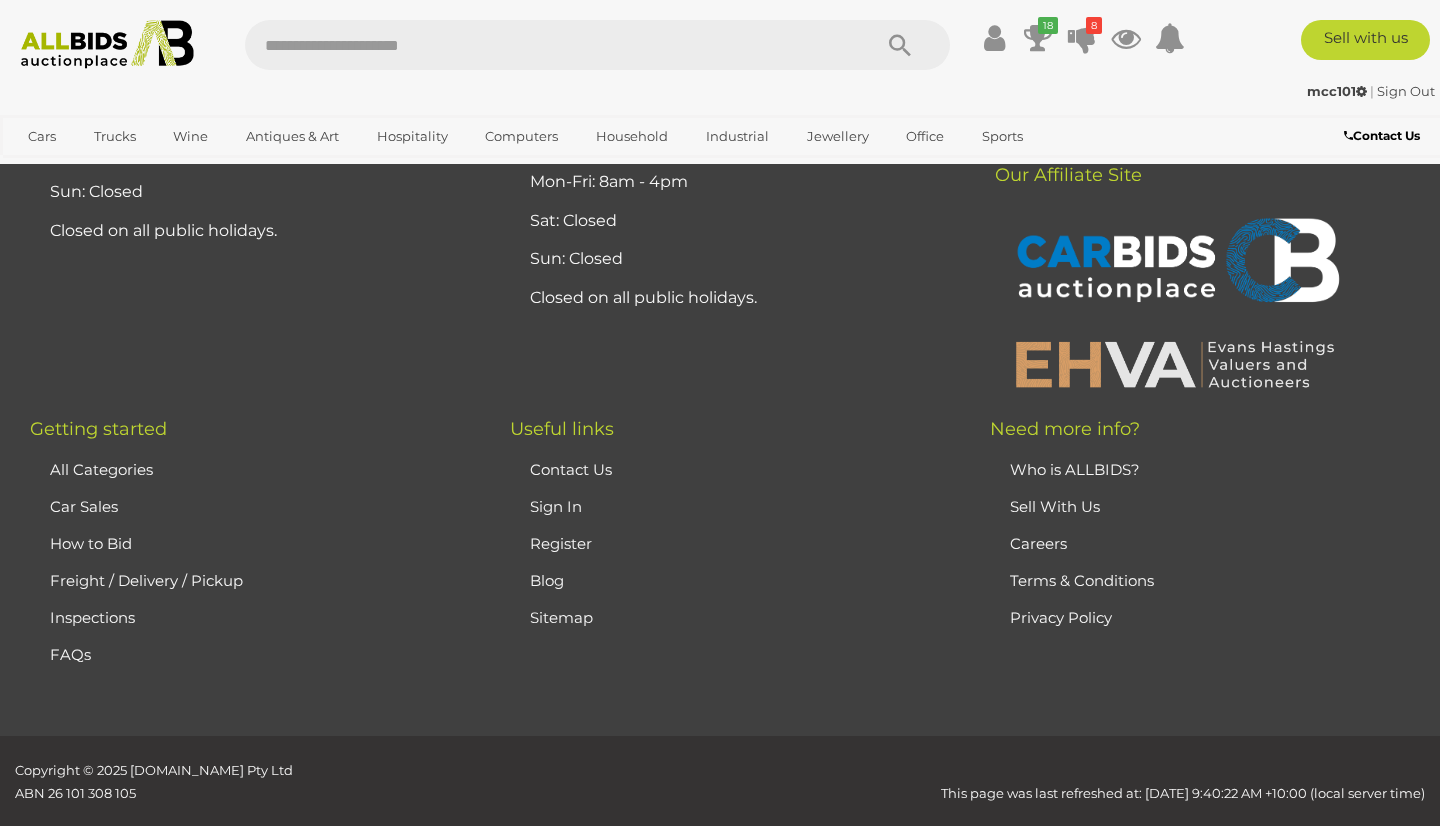 scroll, scrollTop: 1188, scrollLeft: 0, axis: vertical 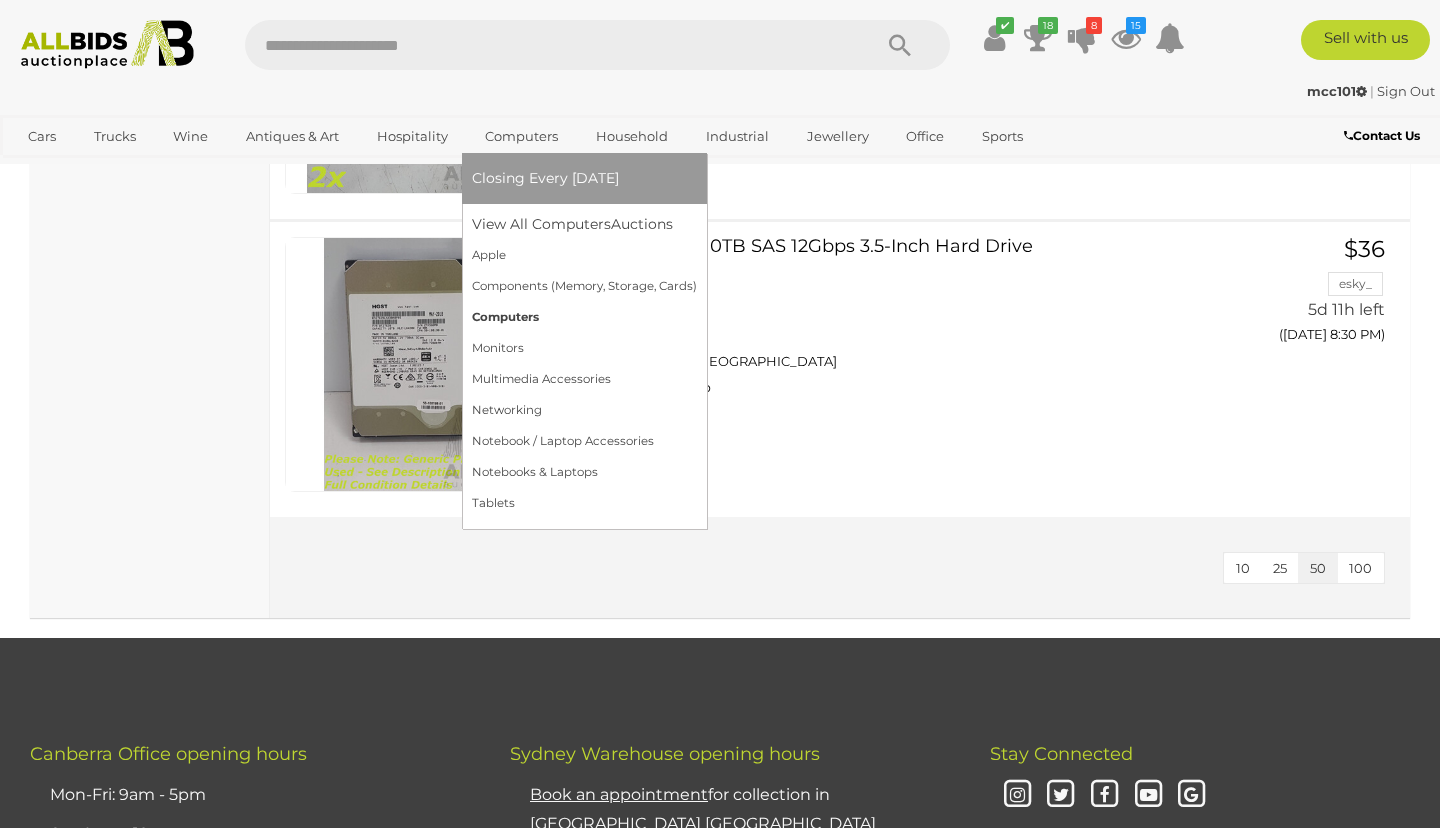 click on "Computers" at bounding box center (584, 317) 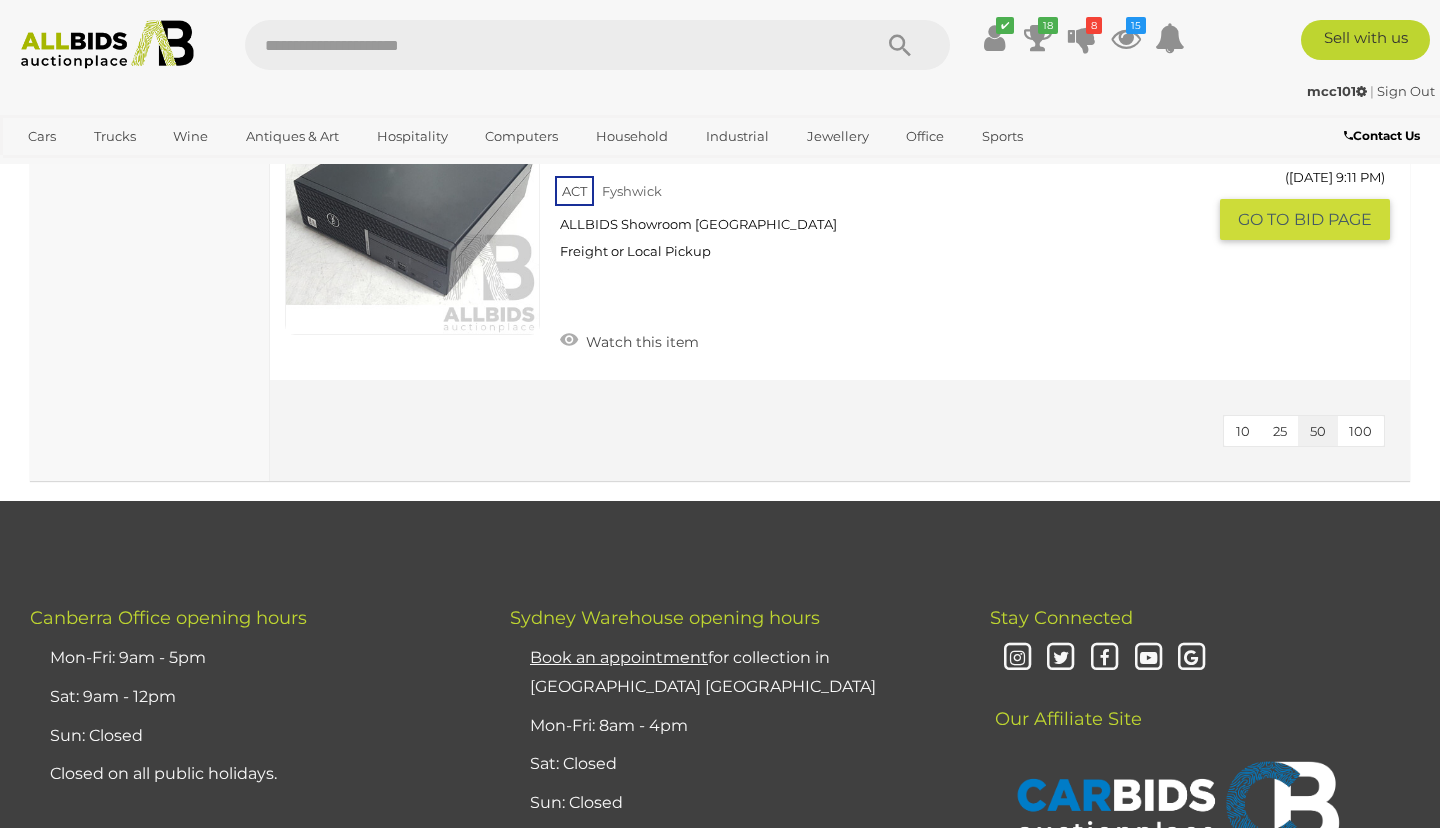 scroll, scrollTop: 8670, scrollLeft: 0, axis: vertical 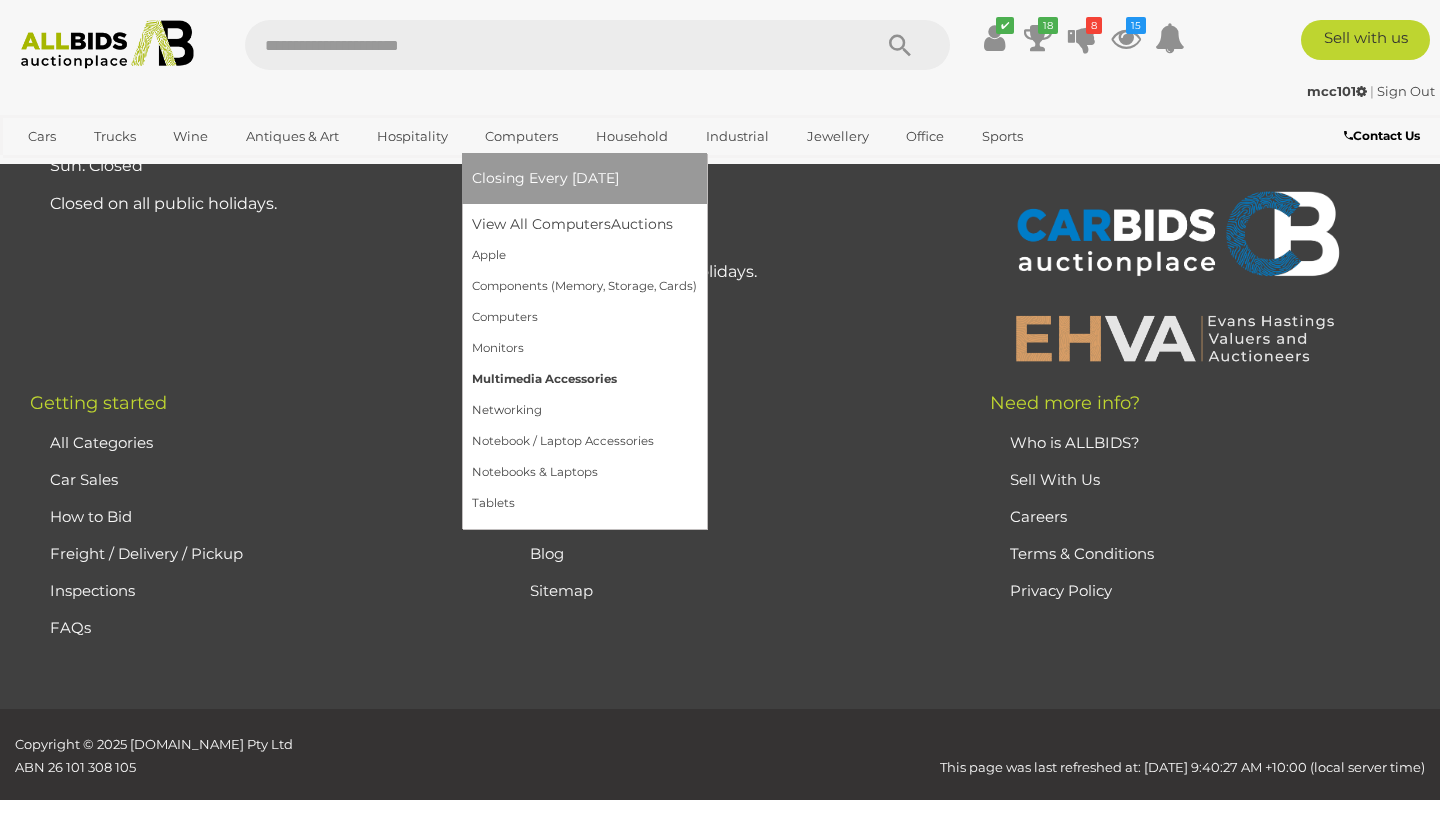 click on "Multimedia Accessories" at bounding box center [584, 379] 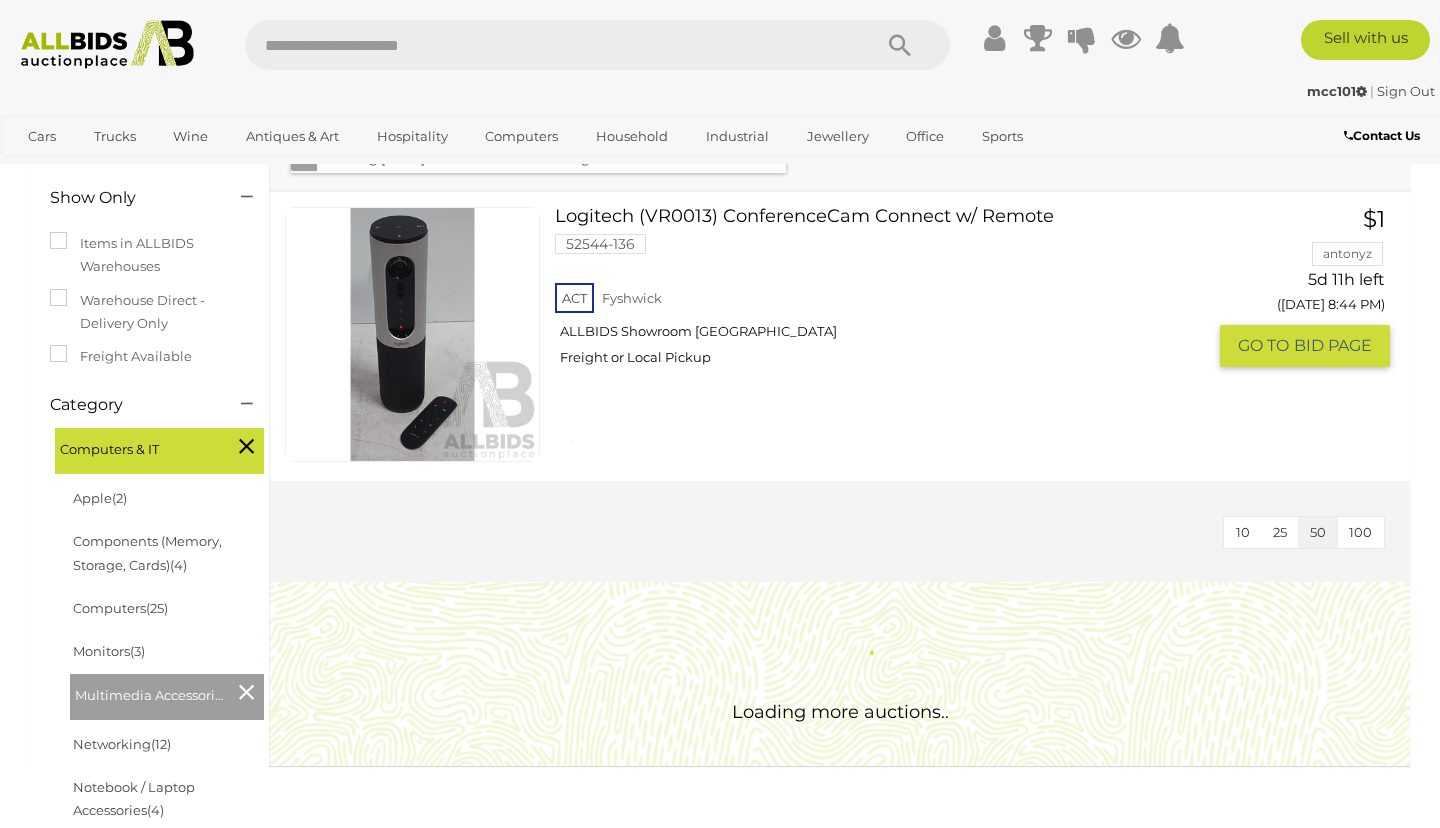 scroll, scrollTop: 0, scrollLeft: 0, axis: both 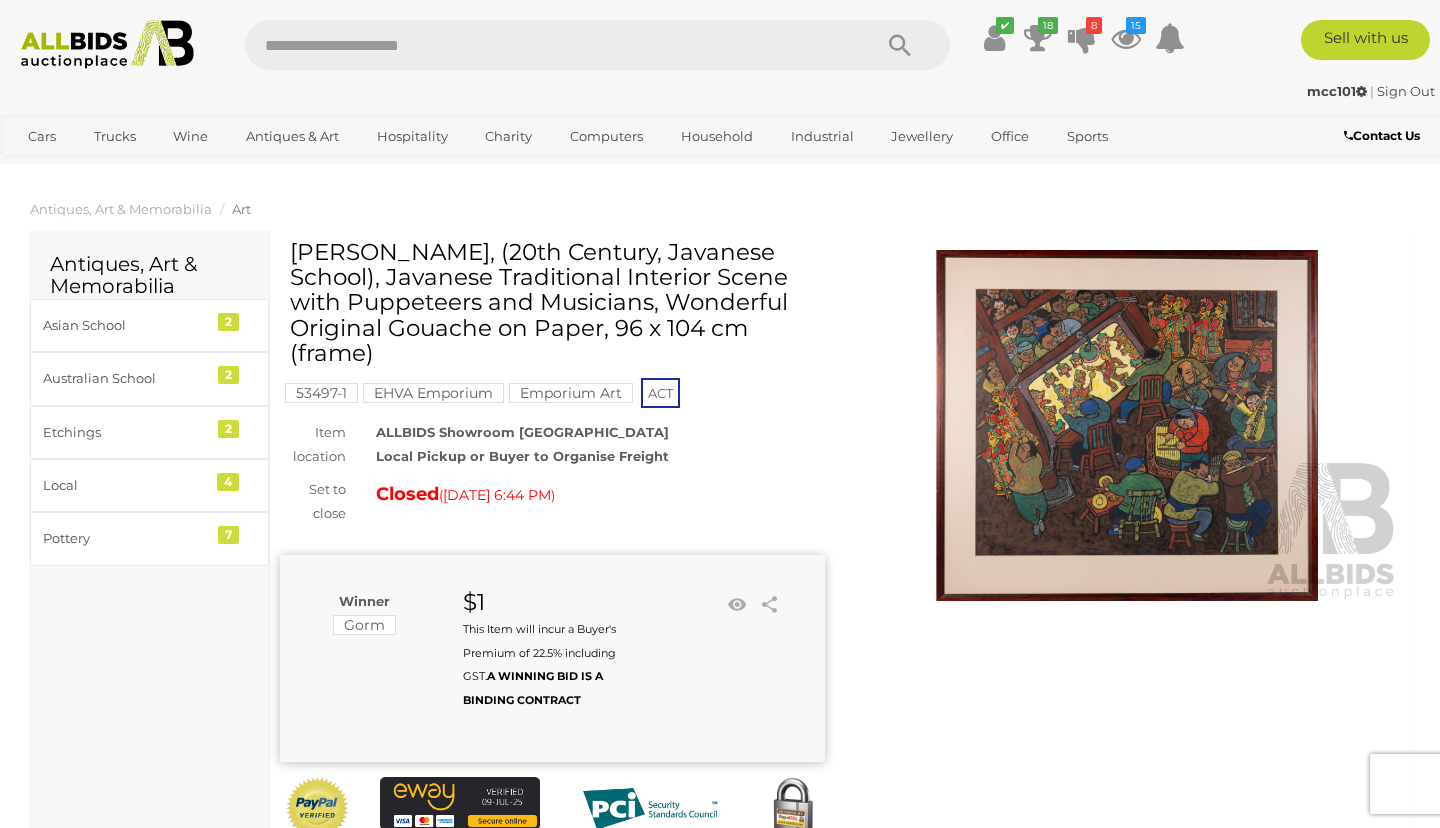 click at bounding box center [1127, 425] 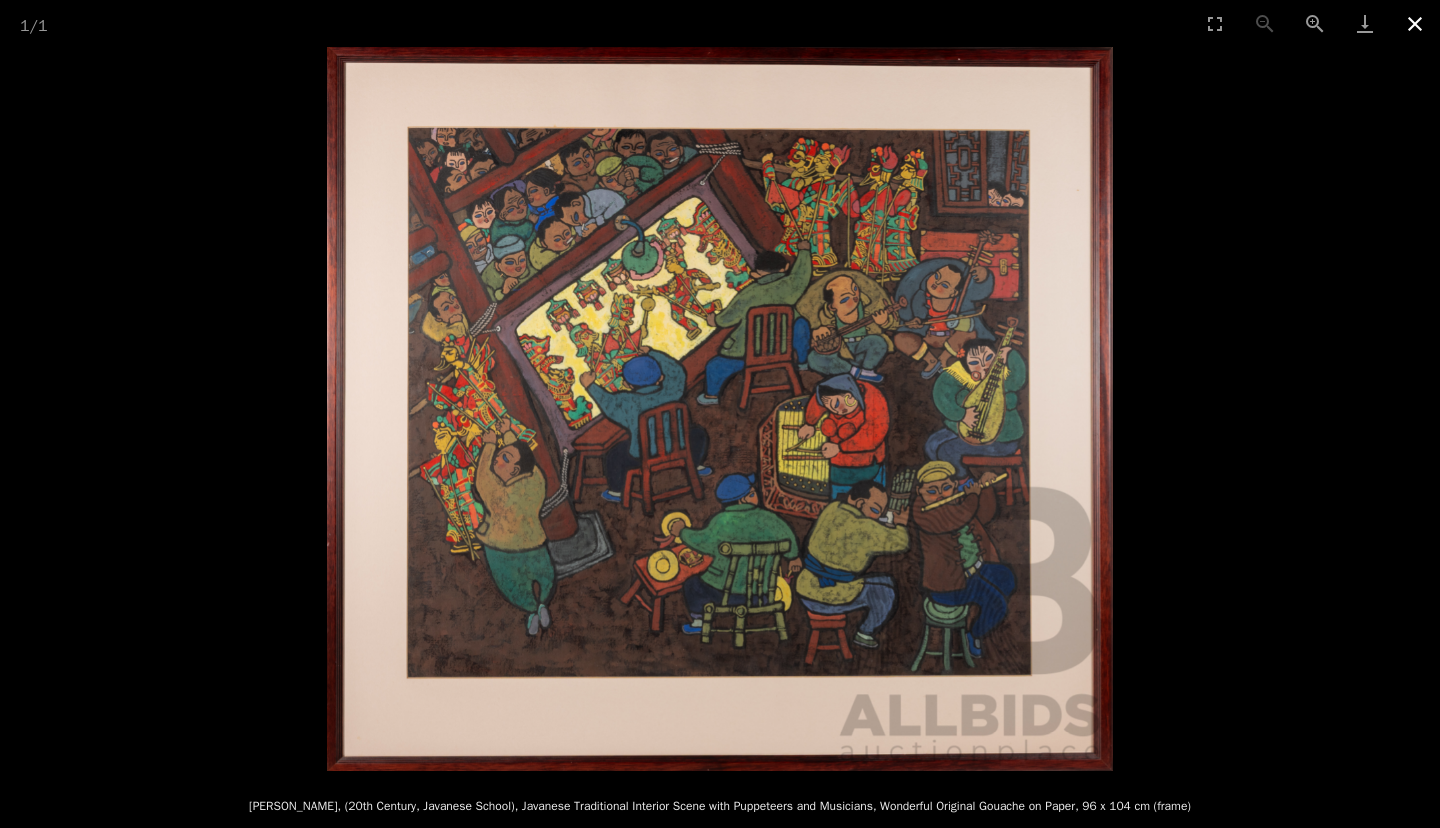 click at bounding box center (1415, 23) 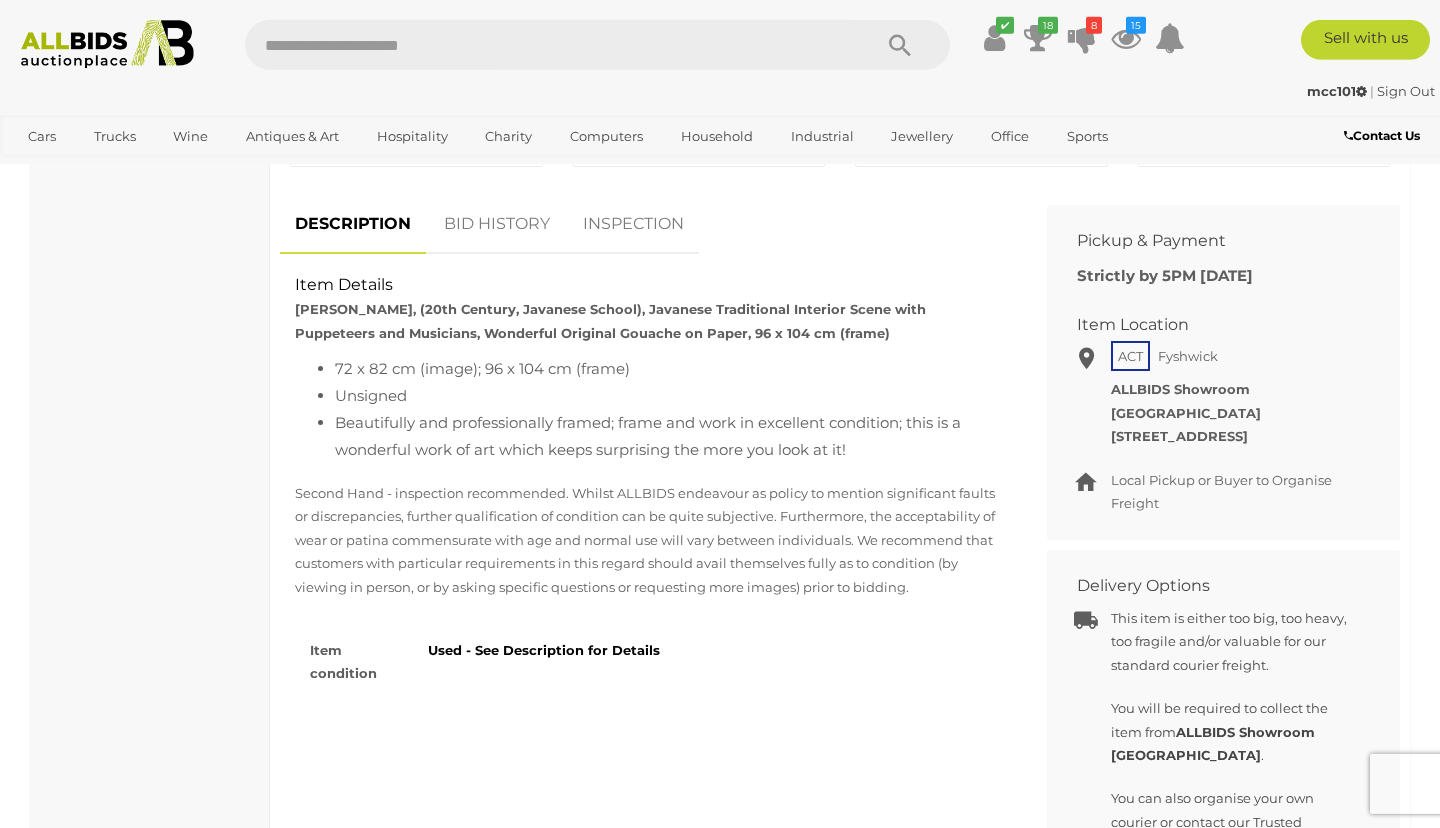 scroll, scrollTop: 1179, scrollLeft: 0, axis: vertical 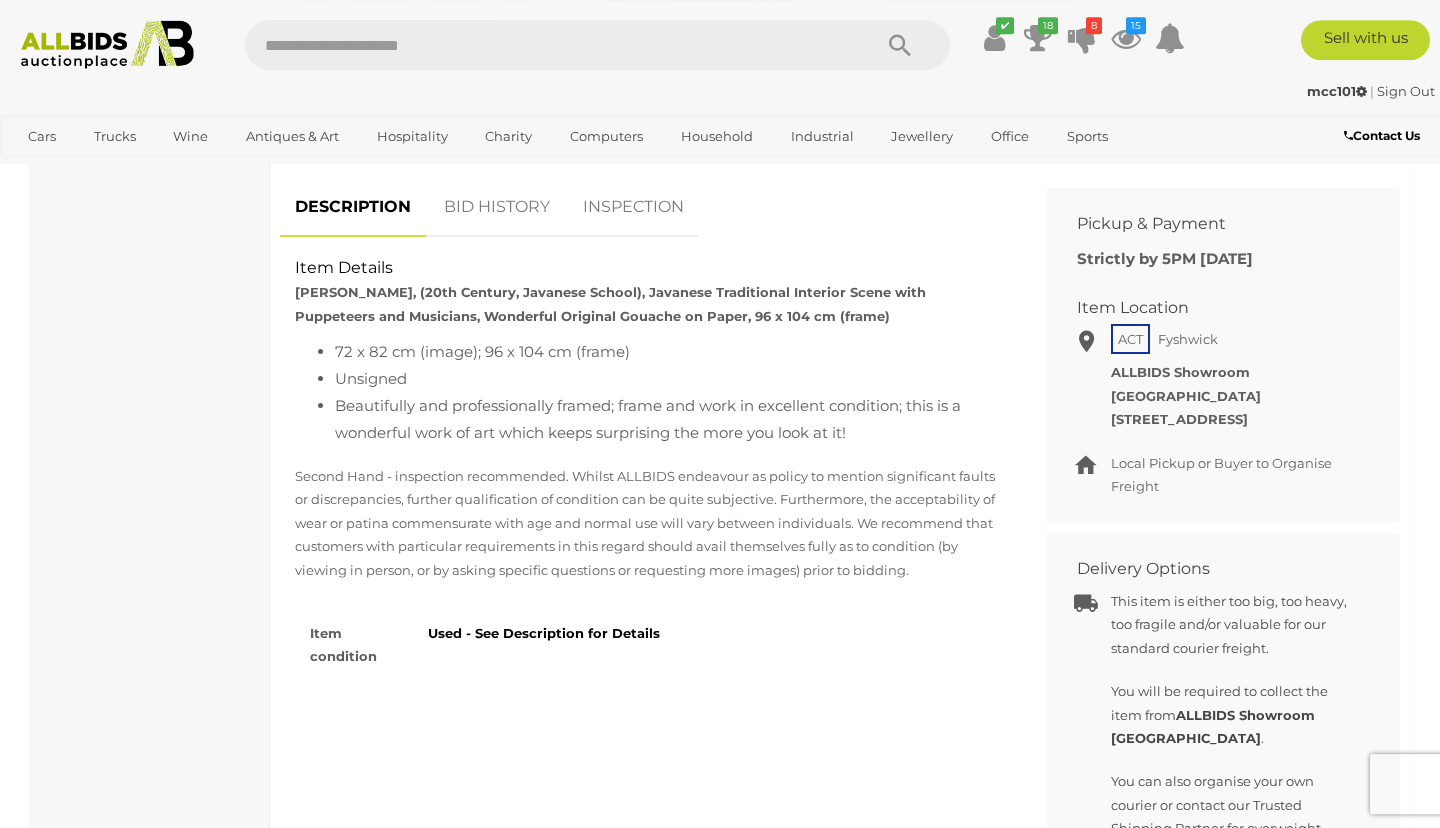 click on "BID HISTORY" at bounding box center [497, 207] 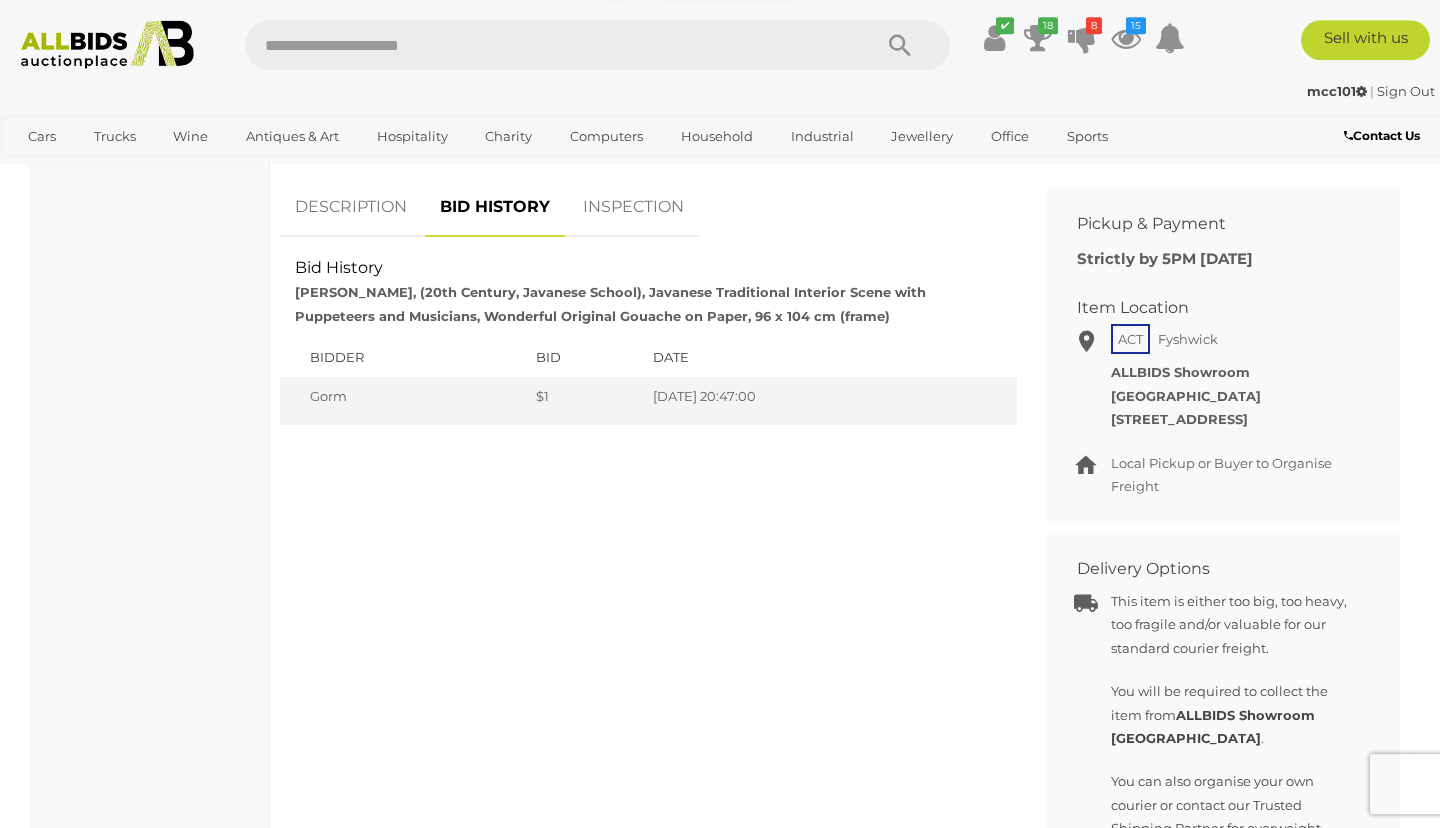 scroll, scrollTop: 1175, scrollLeft: 0, axis: vertical 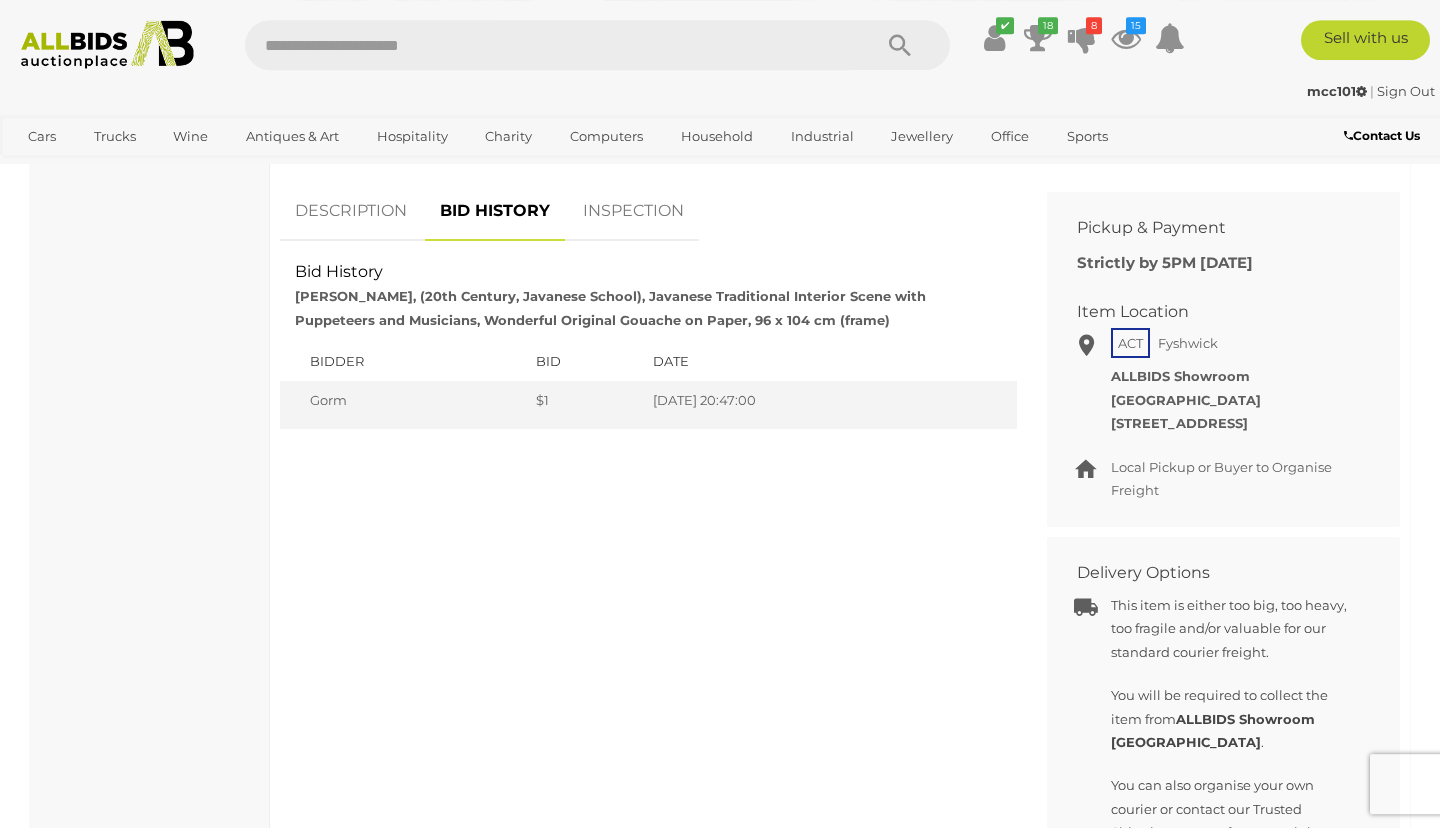 click on "DESCRIPTION" at bounding box center (351, 211) 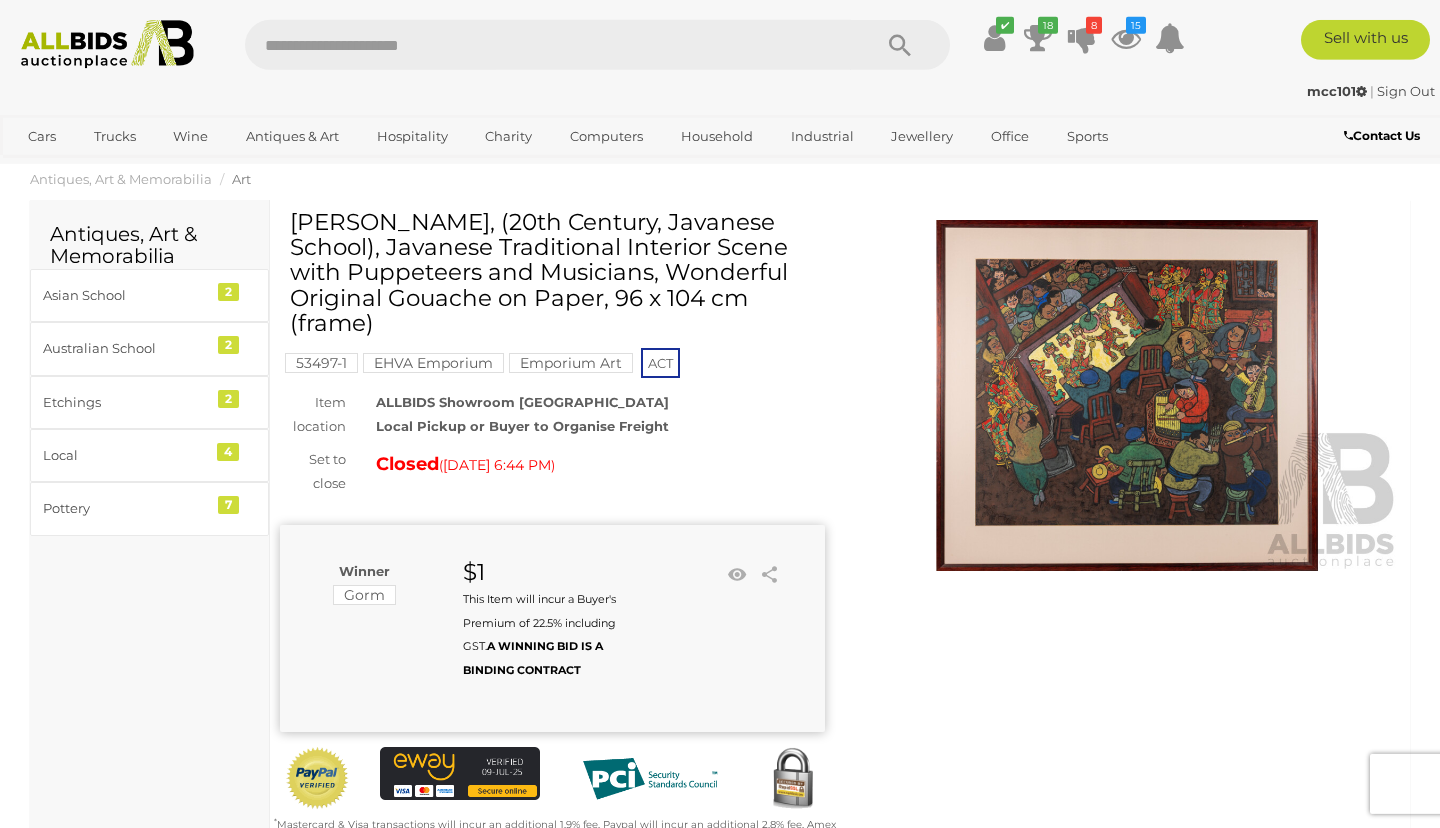 scroll, scrollTop: 0, scrollLeft: 0, axis: both 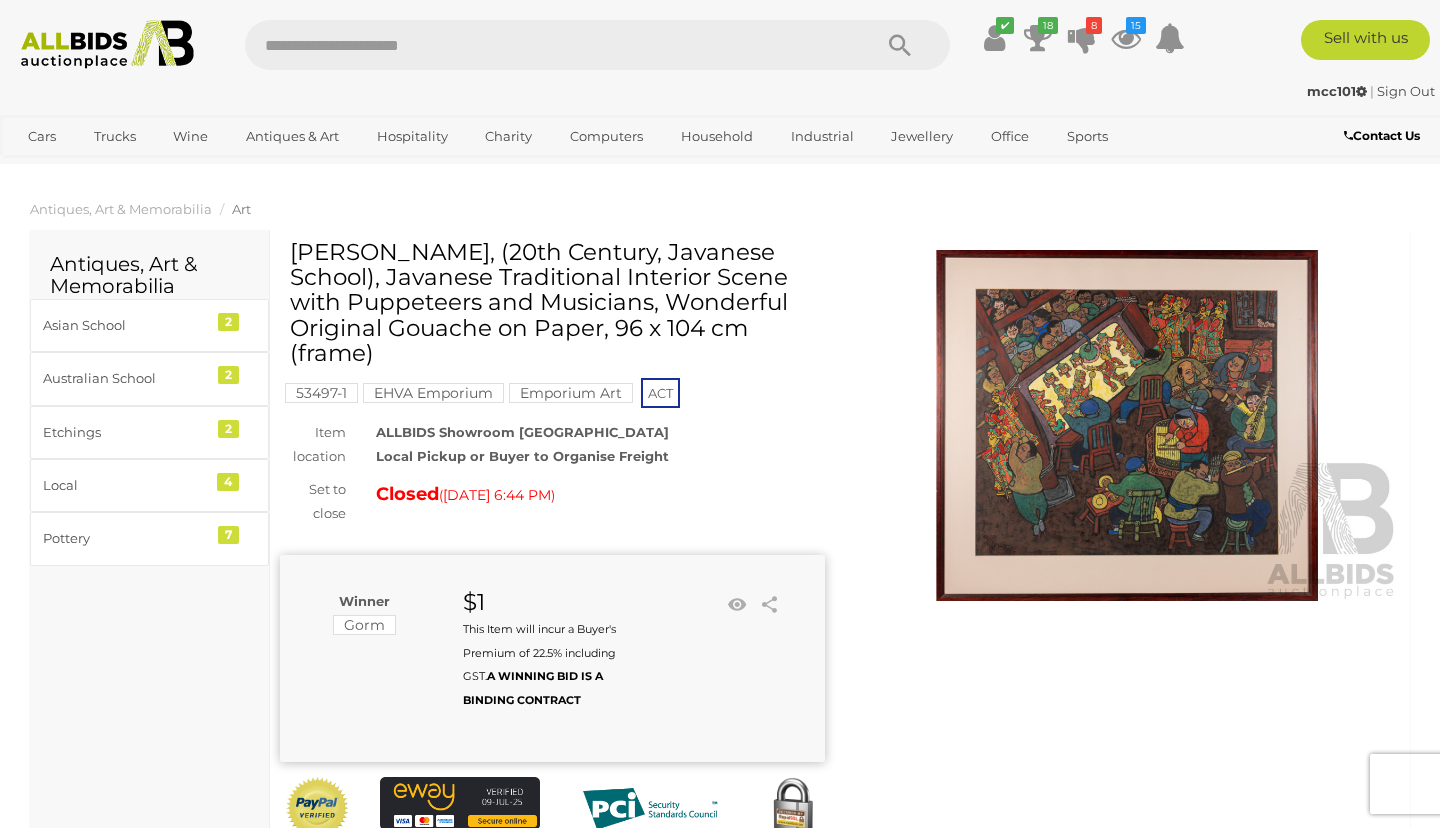 click at bounding box center (1127, 425) 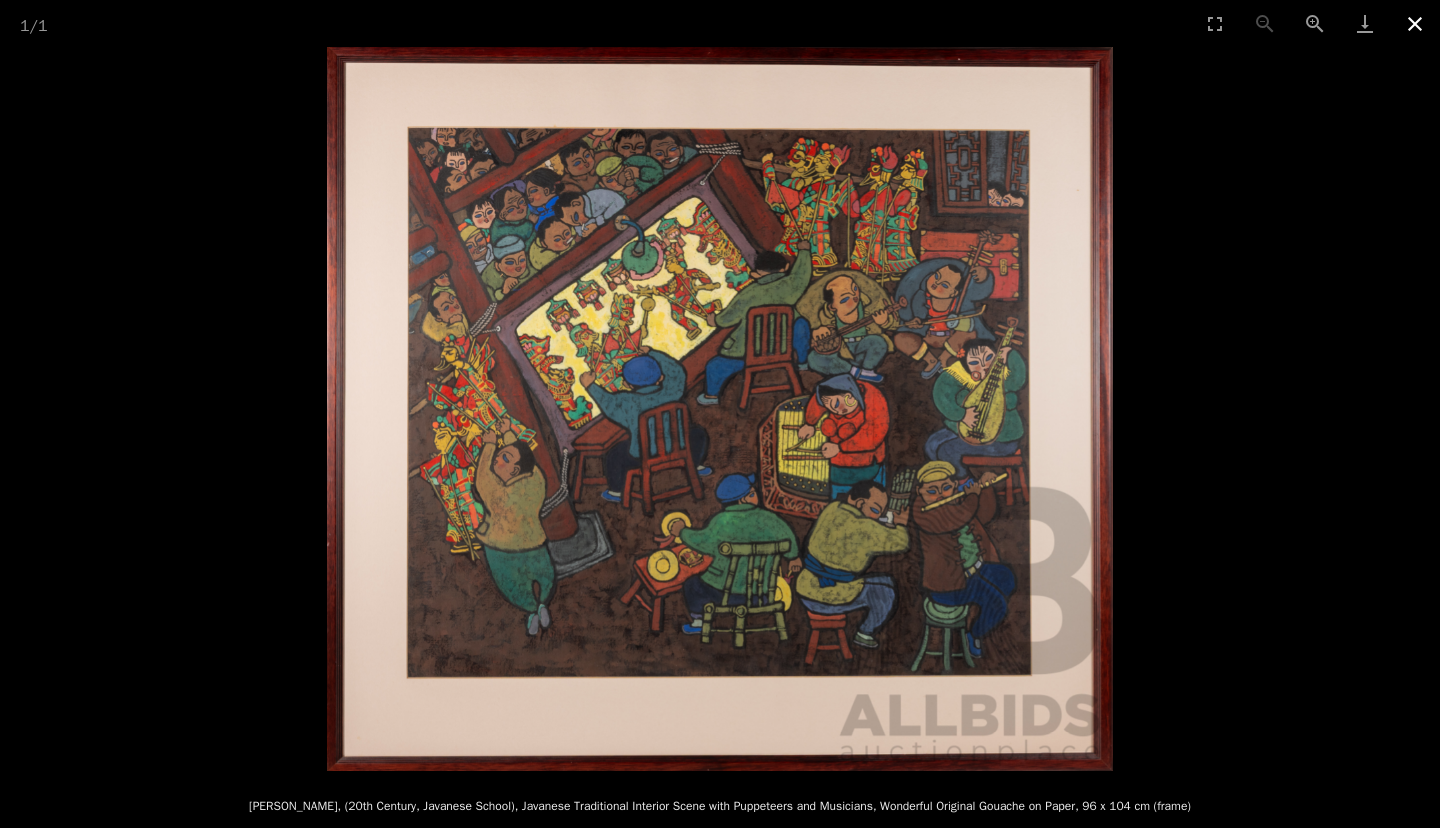 click at bounding box center [1415, 23] 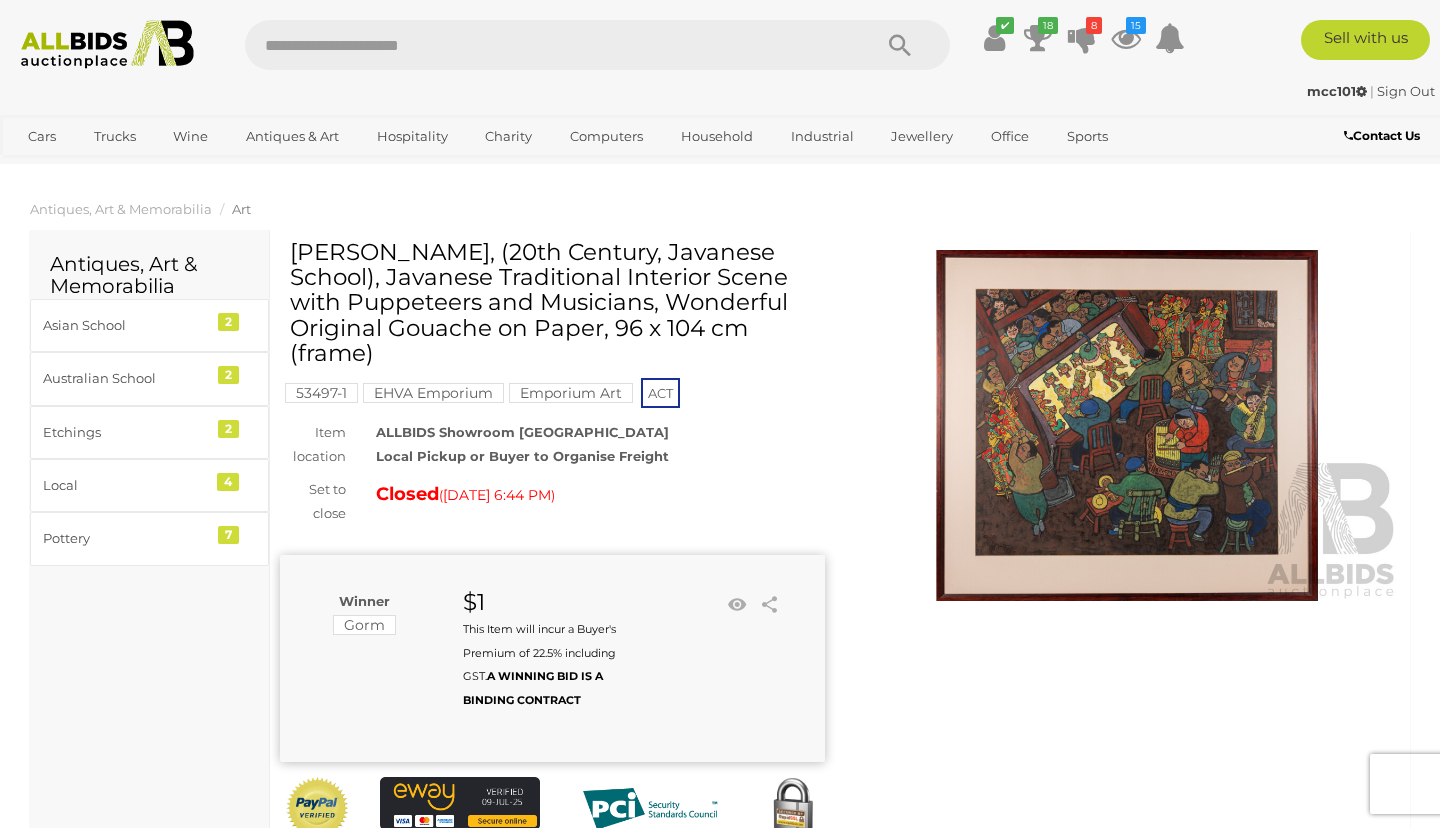 click on "Artist Unknown, (20th Century, Javanese School), Javanese Traditional Interior Scene with Puppeteers and Musicians, Wonderful Original Gouache on Paper, 96 x 104 cm (frame)" at bounding box center [555, 303] 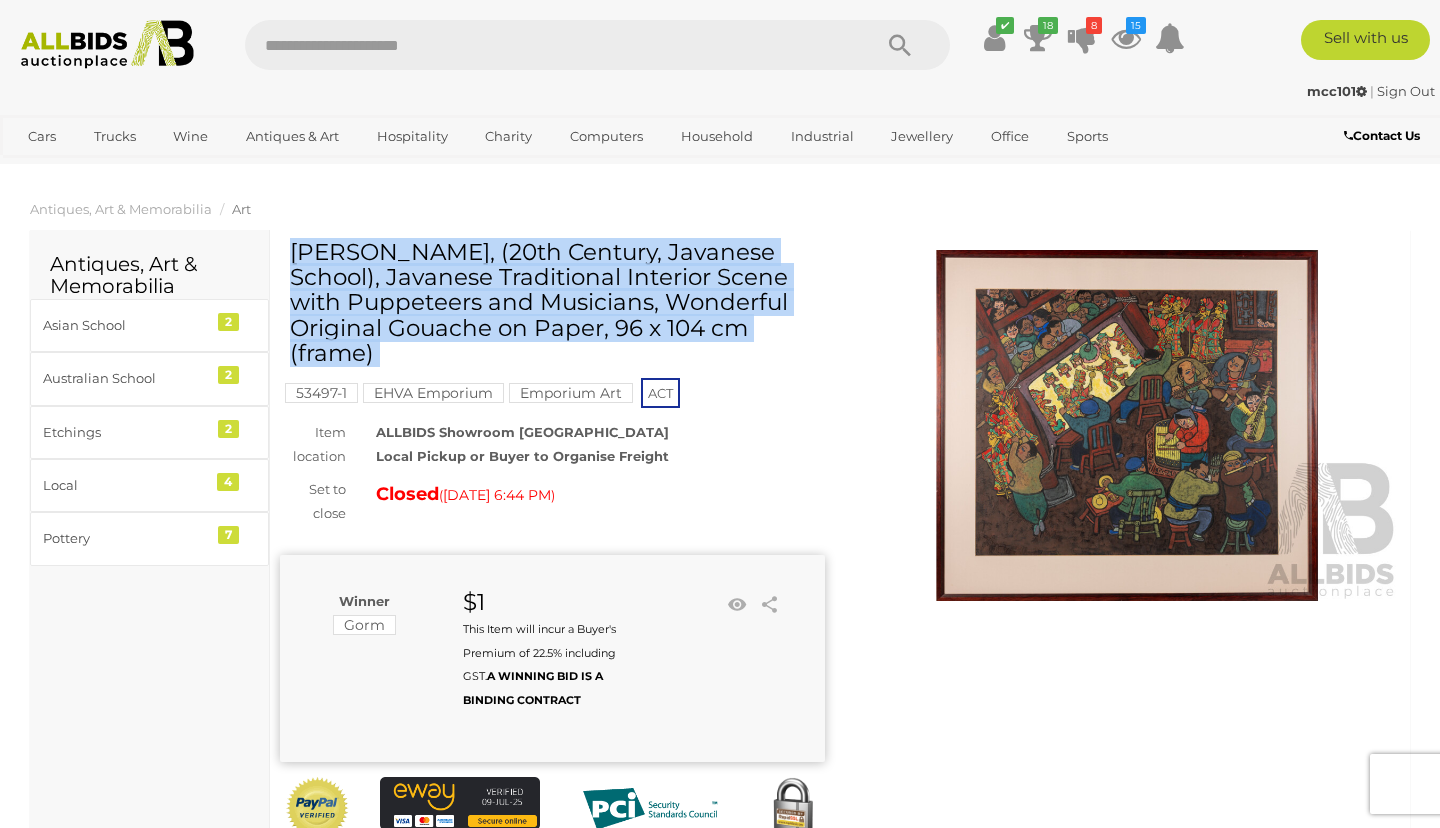 click on "Artist Unknown, (20th Century, Javanese School), Javanese Traditional Interior Scene with Puppeteers and Musicians, Wonderful Original Gouache on Paper, 96 x 104 cm (frame)" at bounding box center [555, 303] 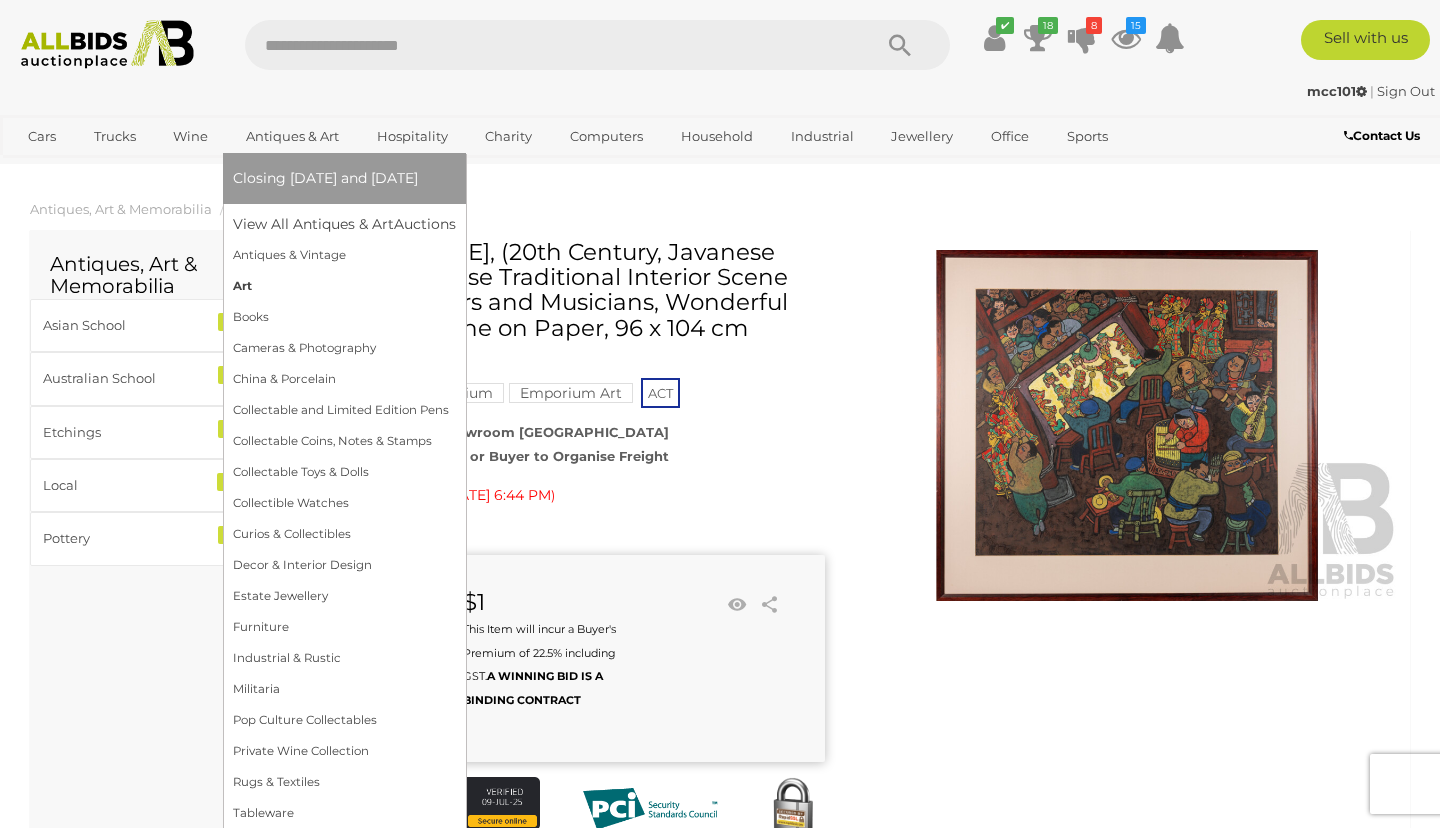 click on "Art" at bounding box center [344, 286] 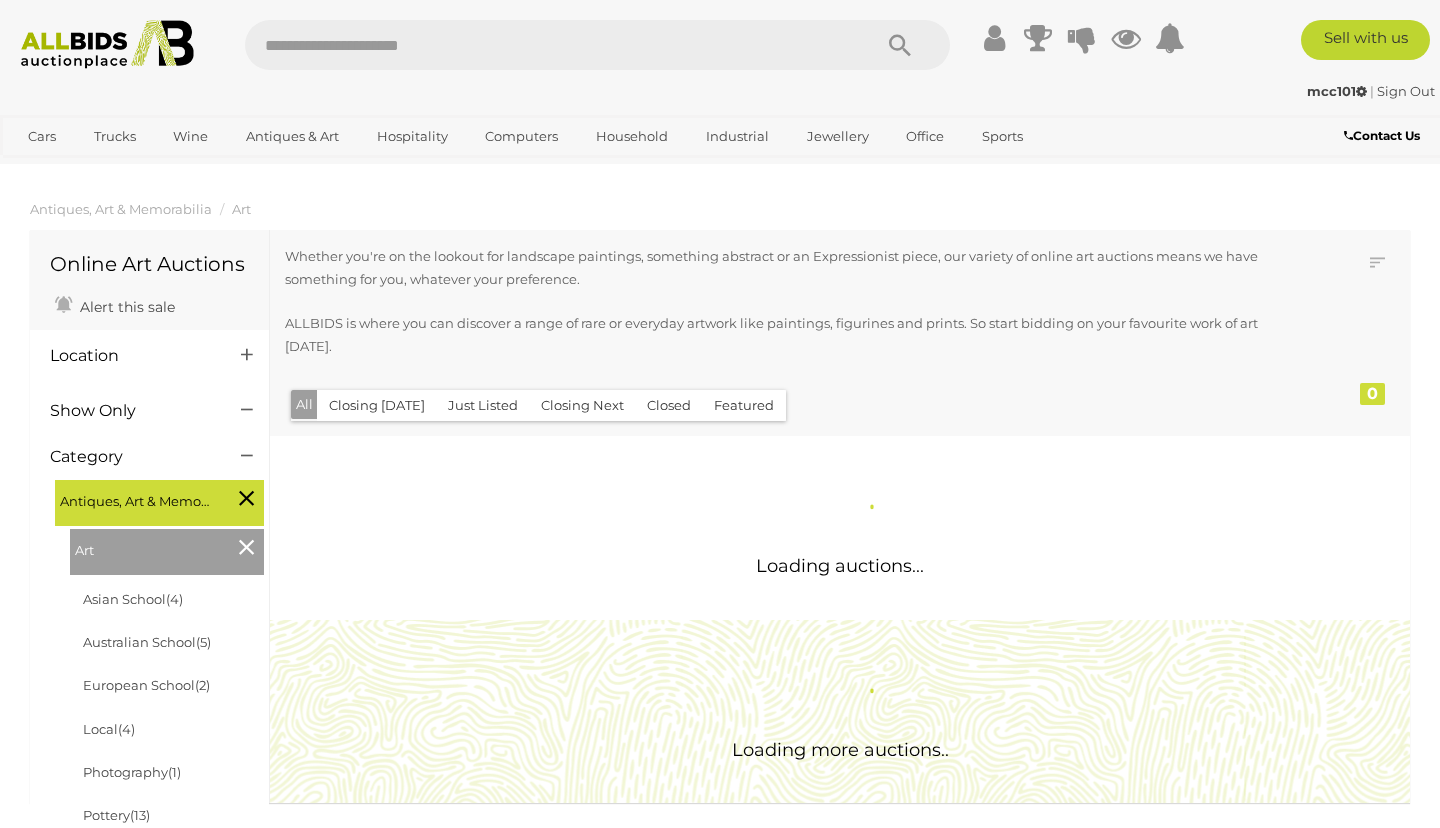 scroll, scrollTop: 0, scrollLeft: 0, axis: both 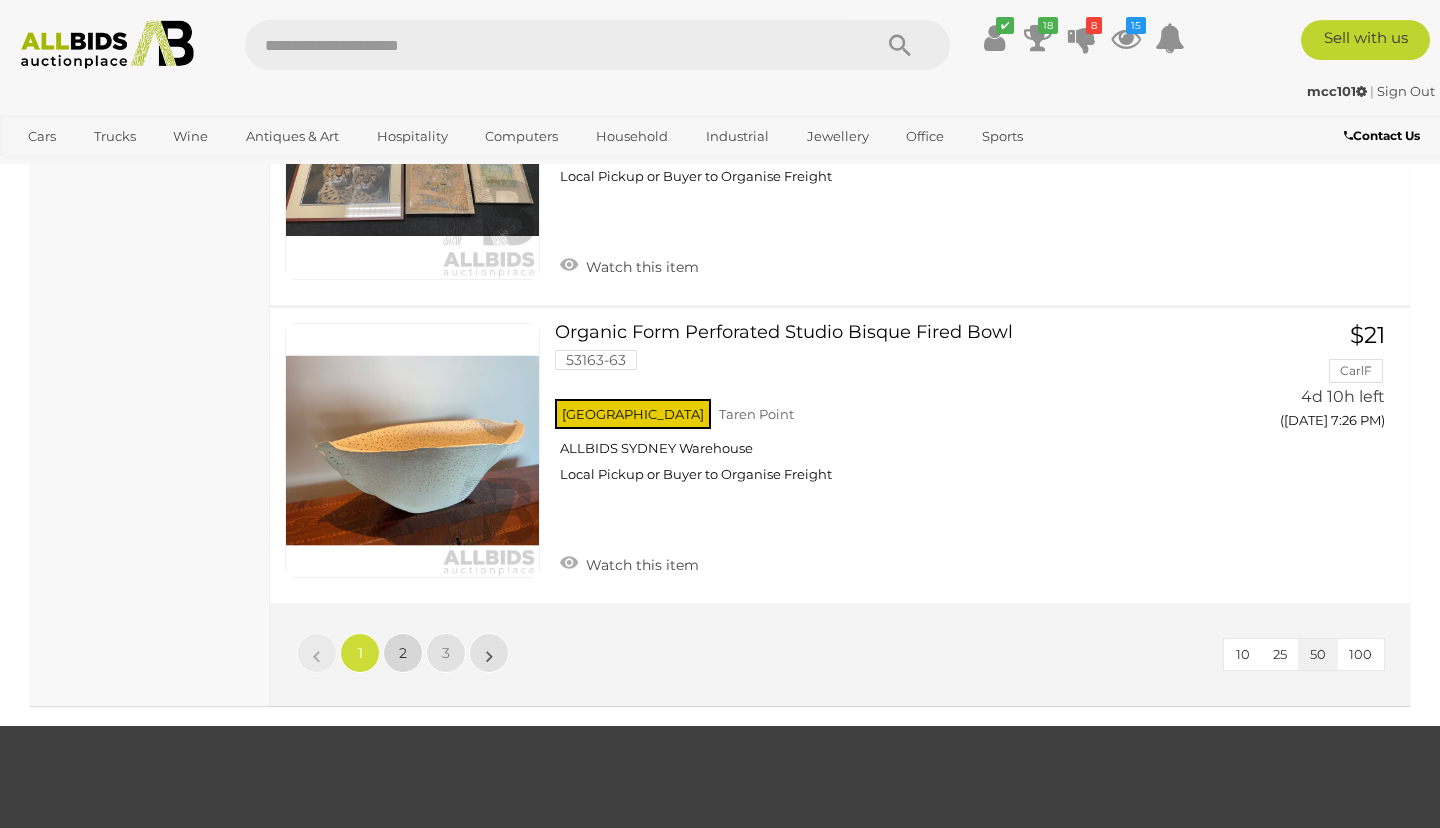 click on "2" at bounding box center (403, 653) 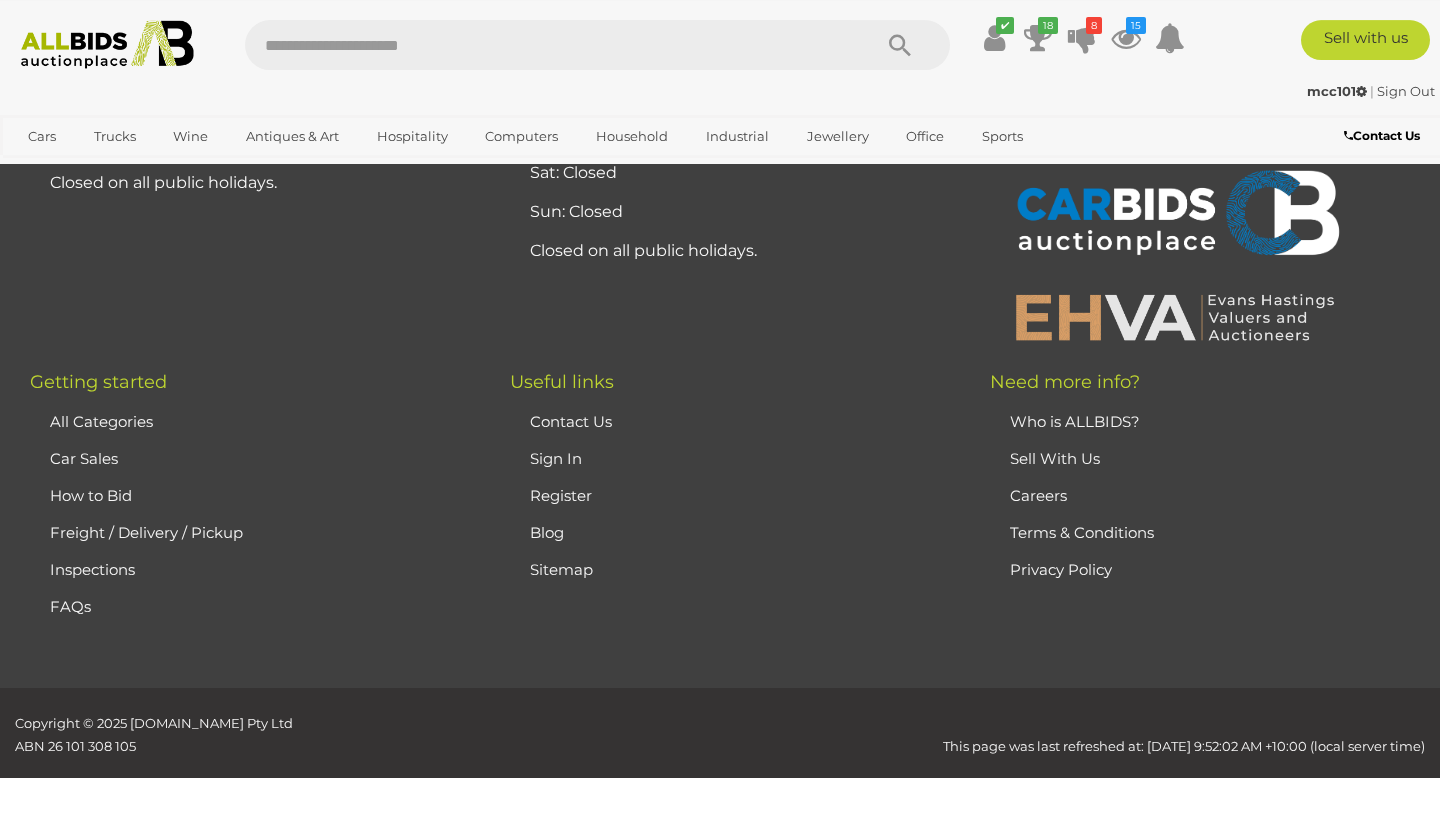 scroll, scrollTop: 270, scrollLeft: 0, axis: vertical 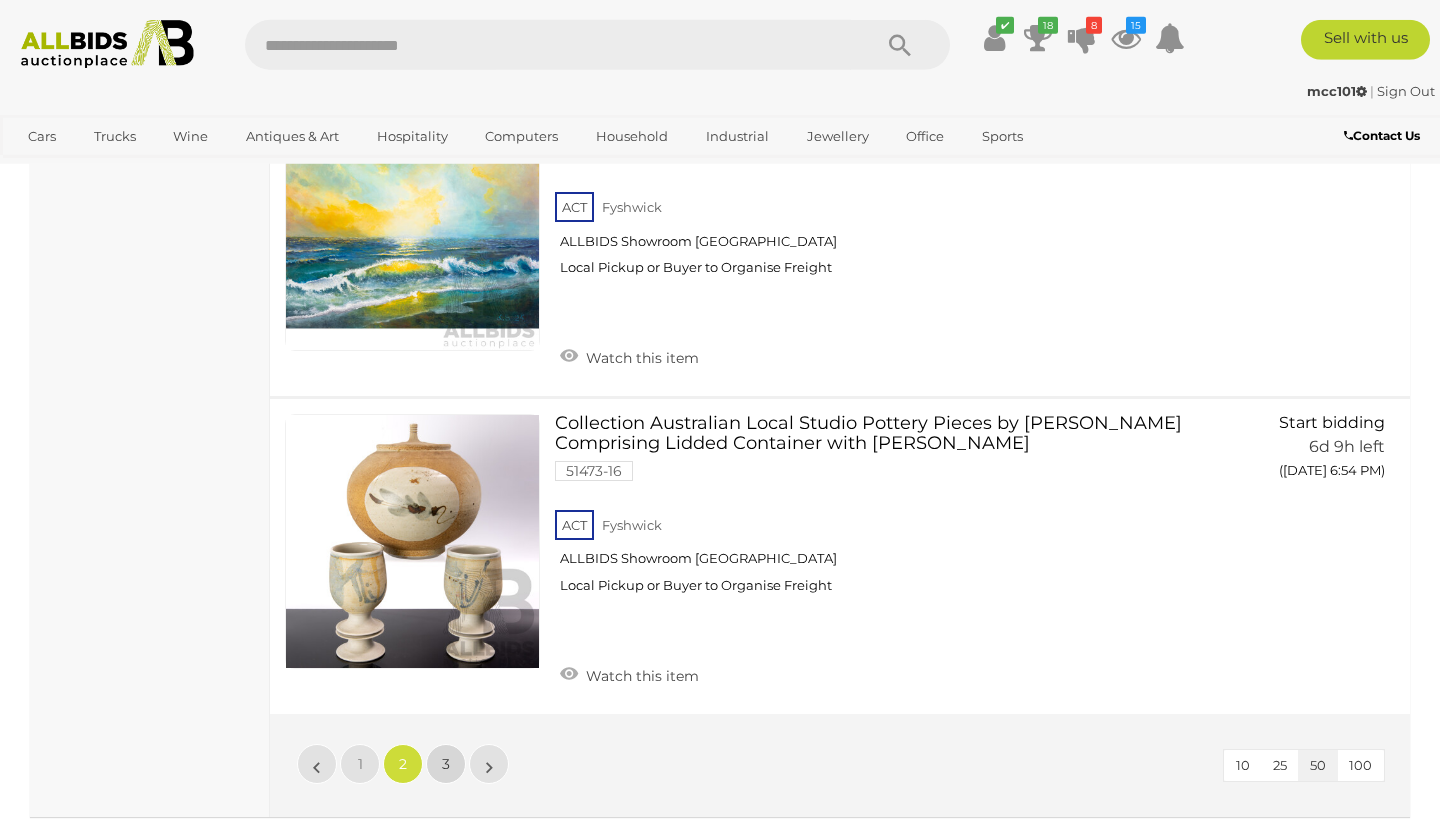 click on "3" at bounding box center (446, 764) 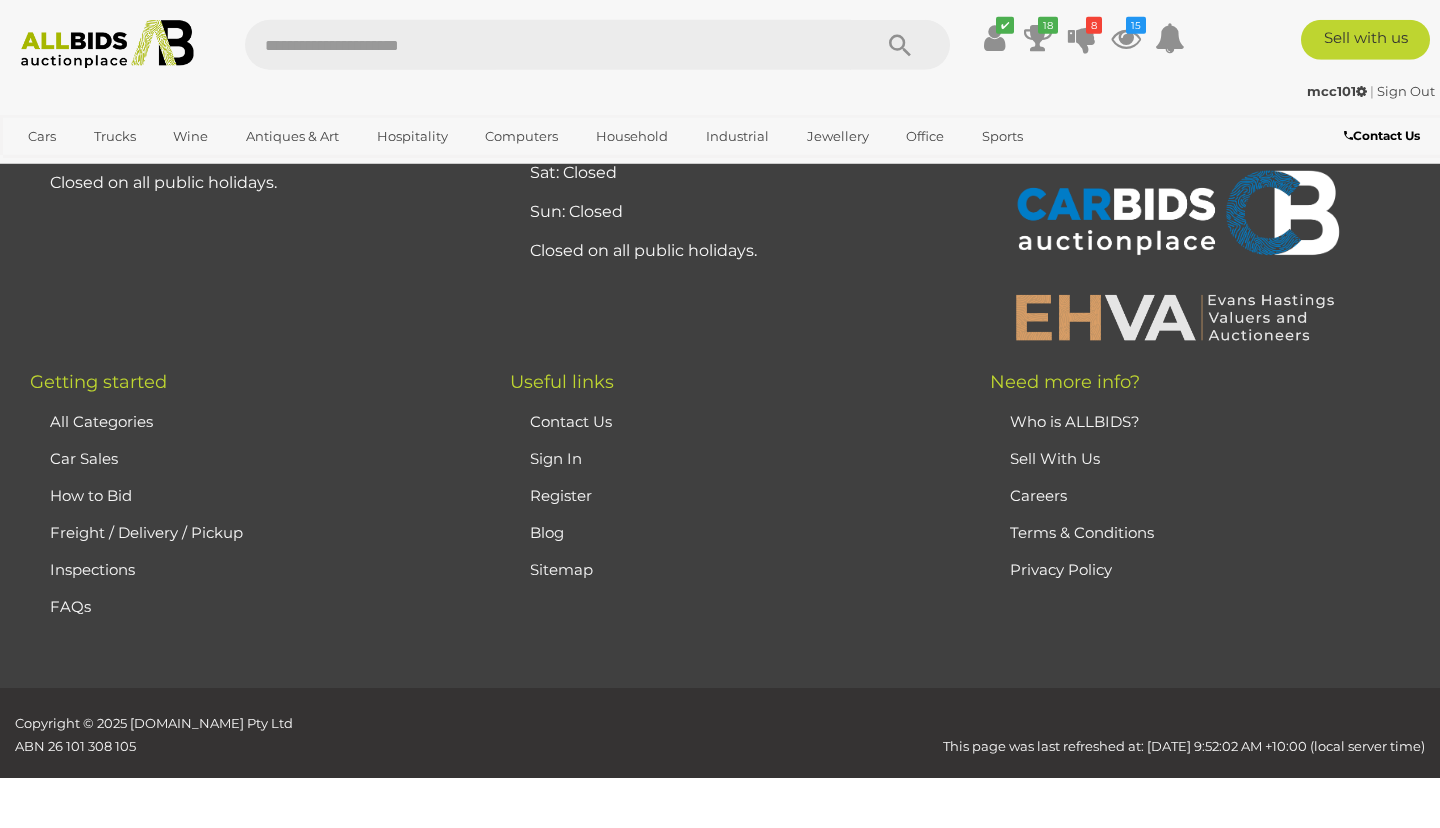 scroll, scrollTop: 270, scrollLeft: 0, axis: vertical 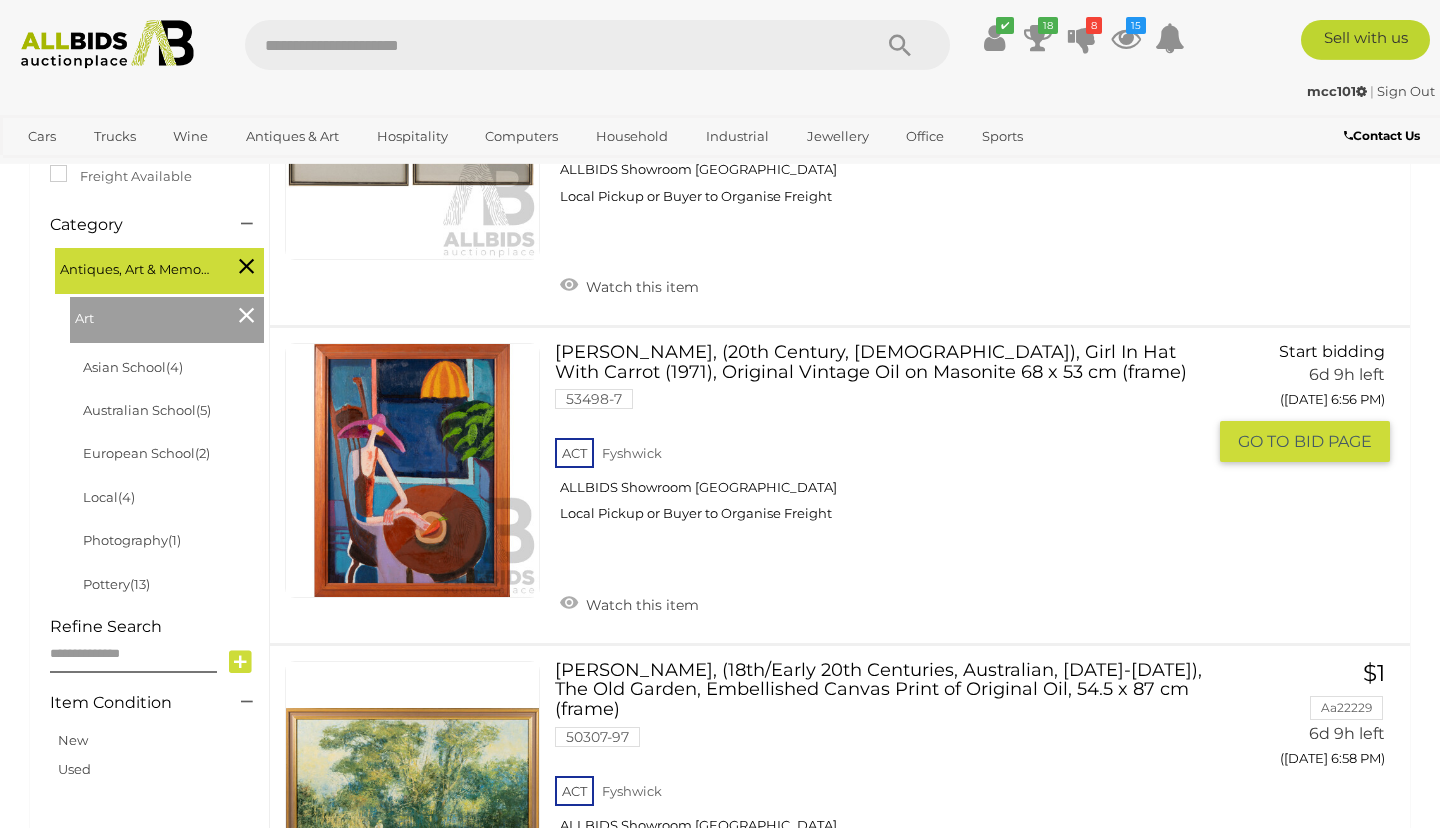 click on "Paul Bentley, (20th Century, Australian), Girl In Hat With Carrot (1971), Original Vintage Oil on Masonite 68 x 53 cm (frame)
53498-7
ACT
Fyshwick" at bounding box center (887, 440) 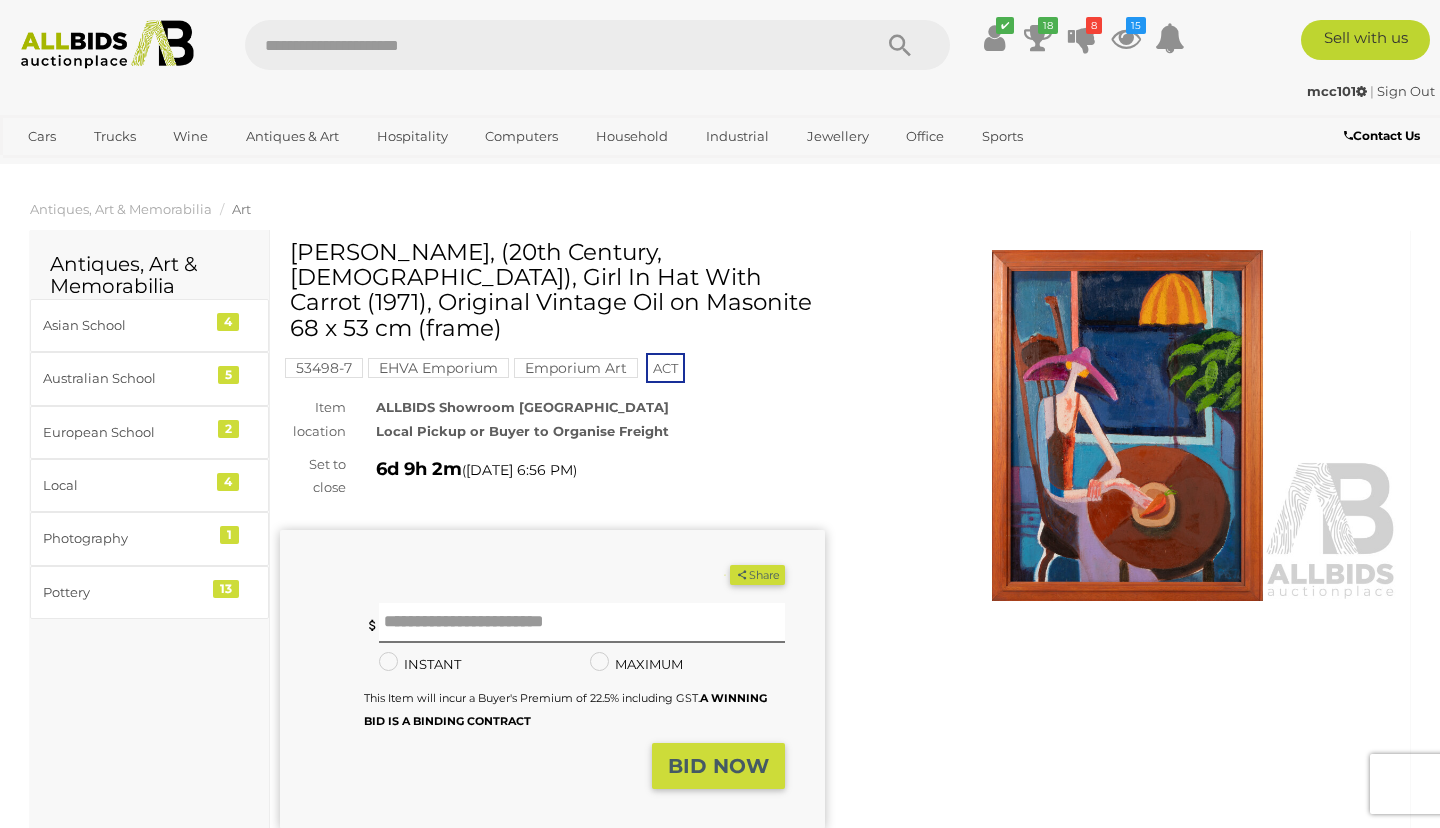 click at bounding box center (1127, 425) 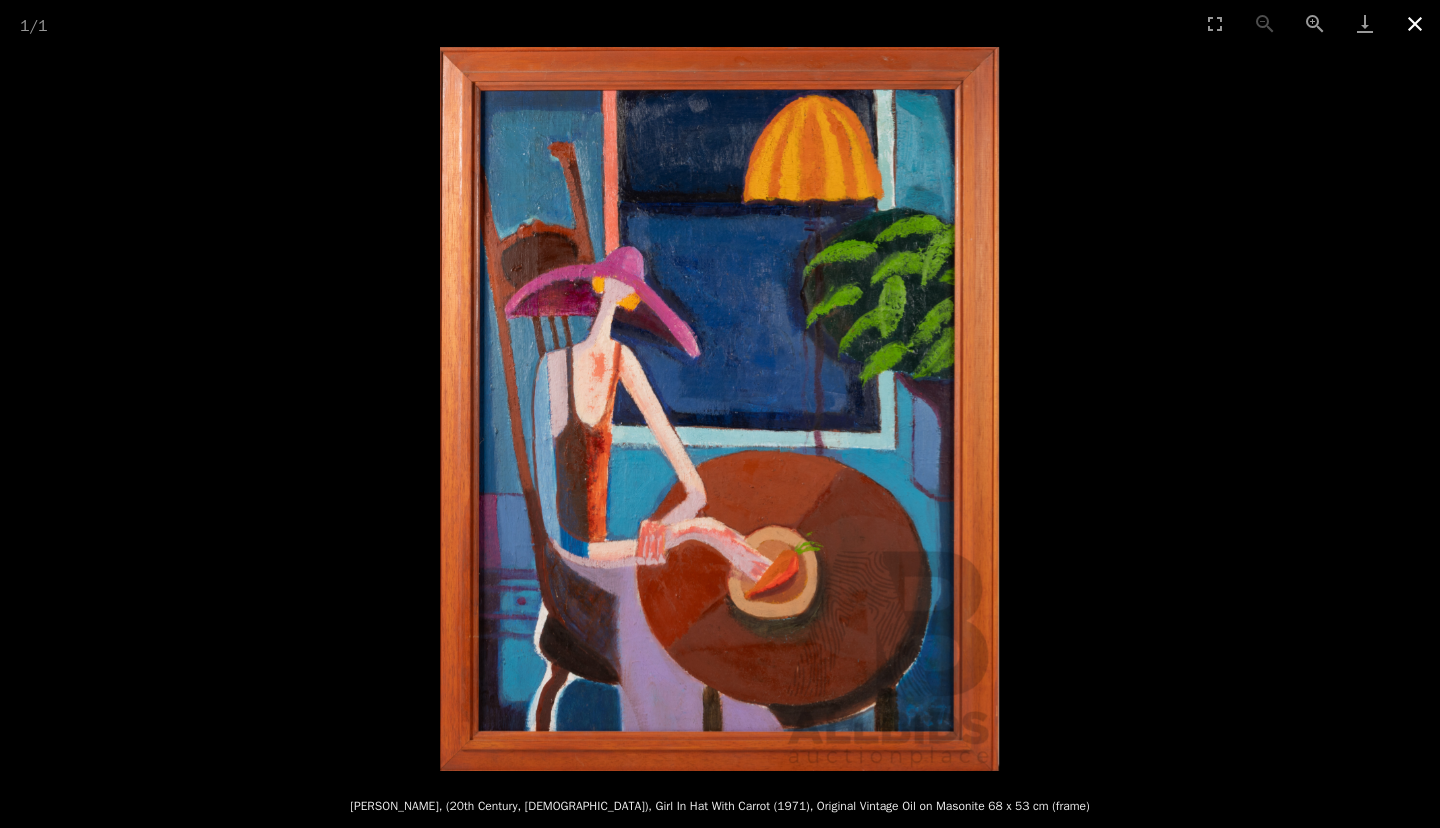 click at bounding box center [1415, 23] 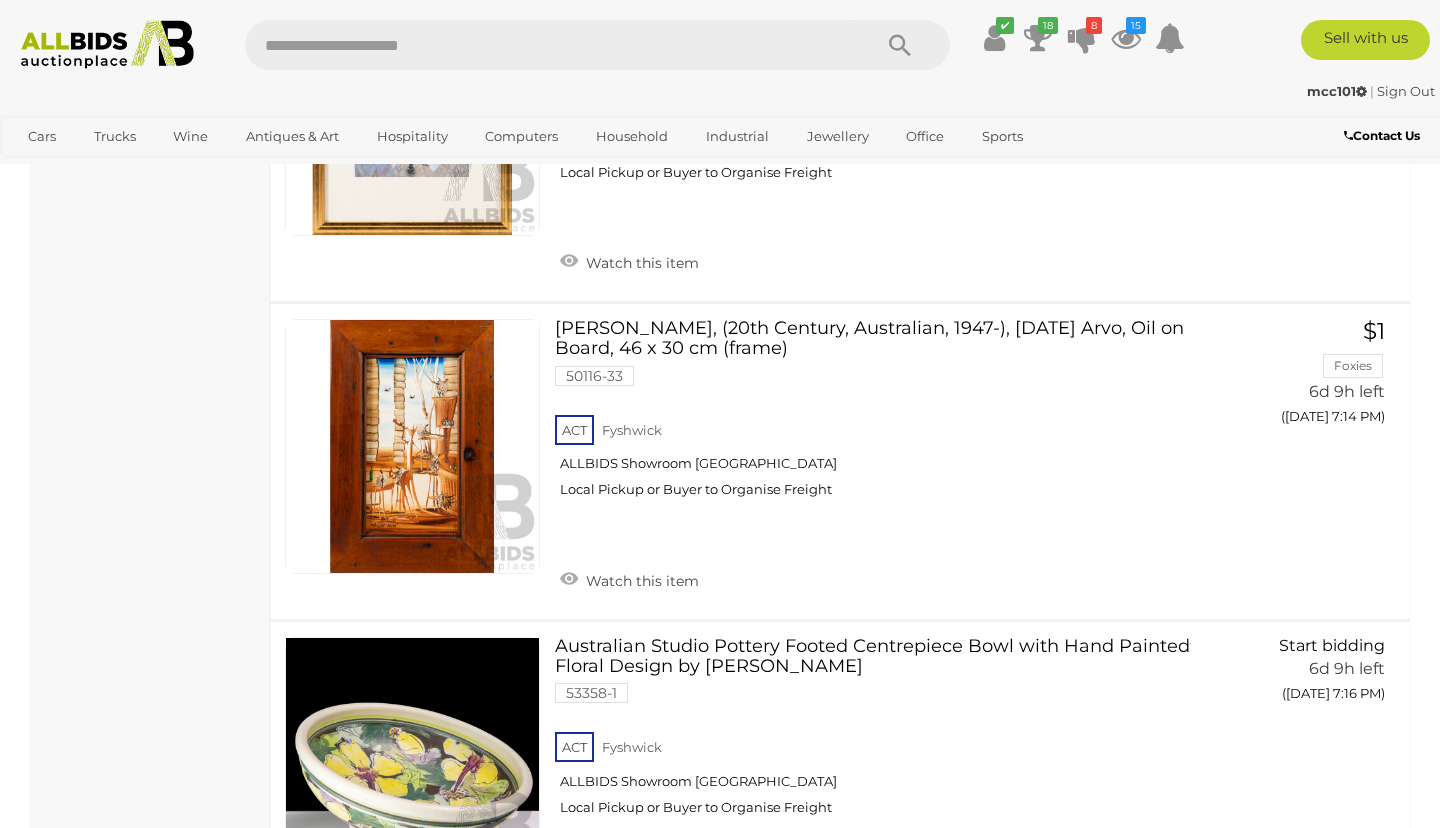scroll, scrollTop: 3426, scrollLeft: 0, axis: vertical 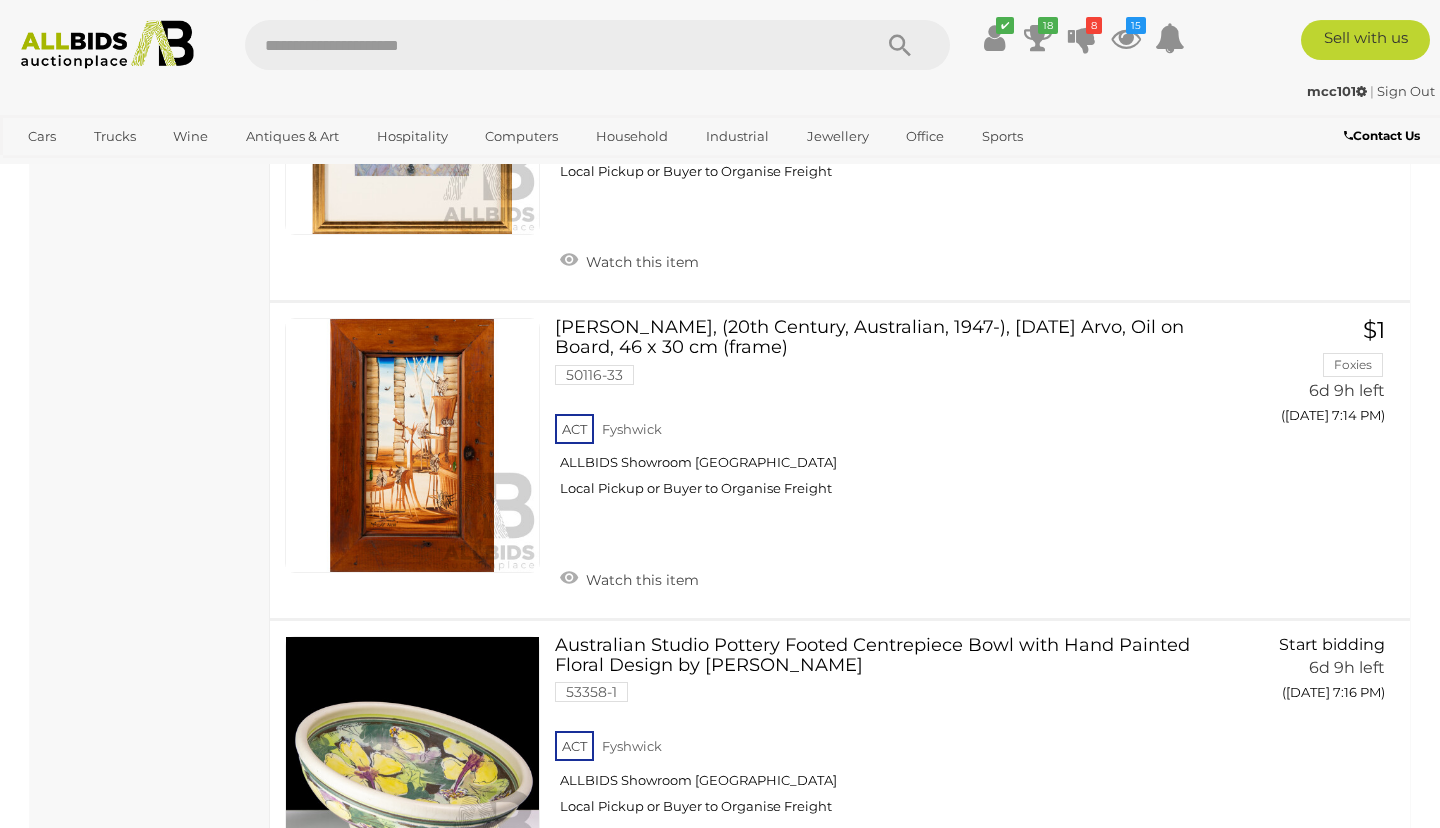 click on "Peter Browne, (20th Century, Australian, 1947-), Friday Arvo, Oil on Board, 46 x 30 cm (frame)
50116-33
ACT
Fyshwick ALLBIDS Showroom Fyshwick" at bounding box center [887, 415] 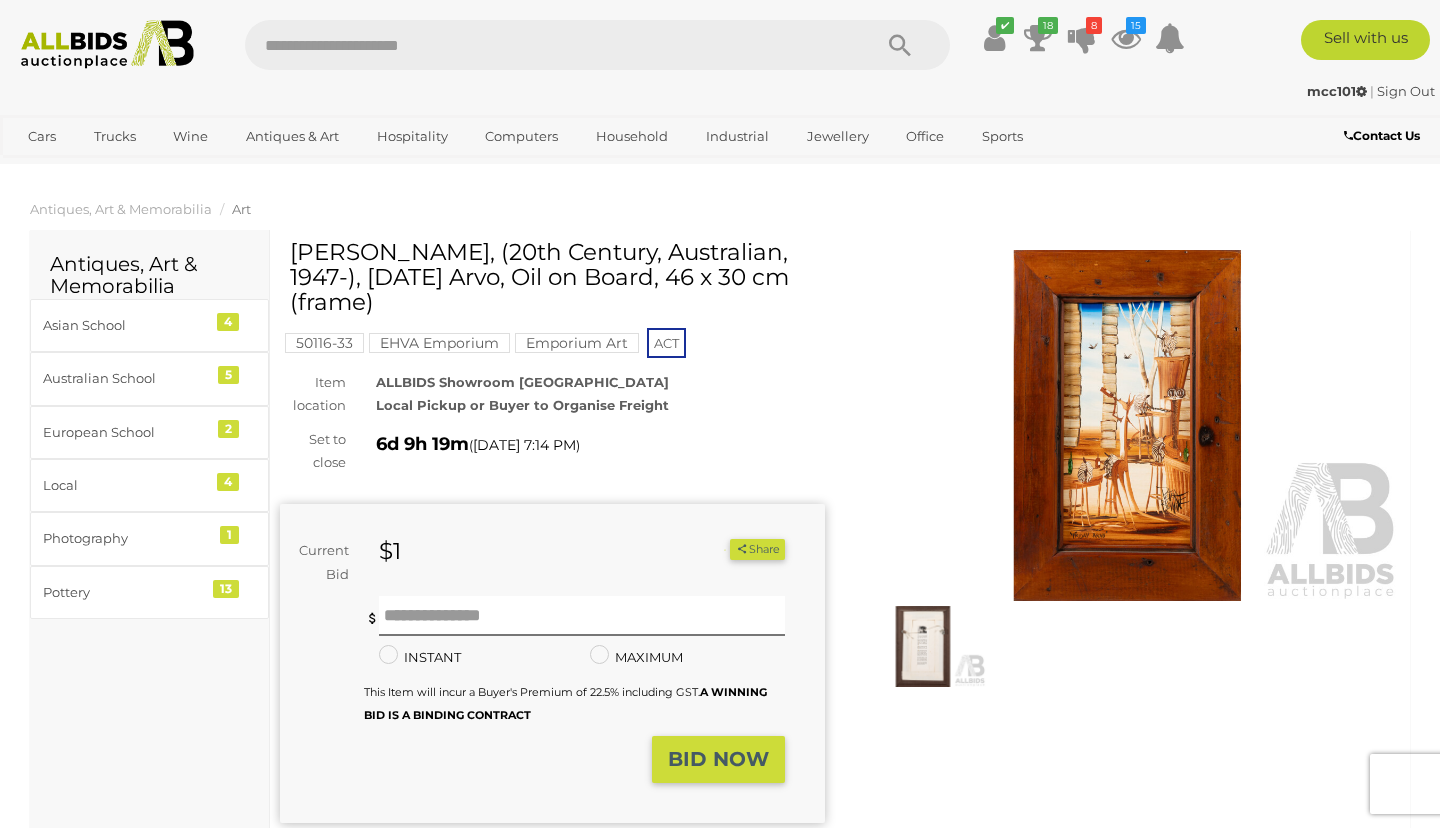 click at bounding box center (1127, 425) 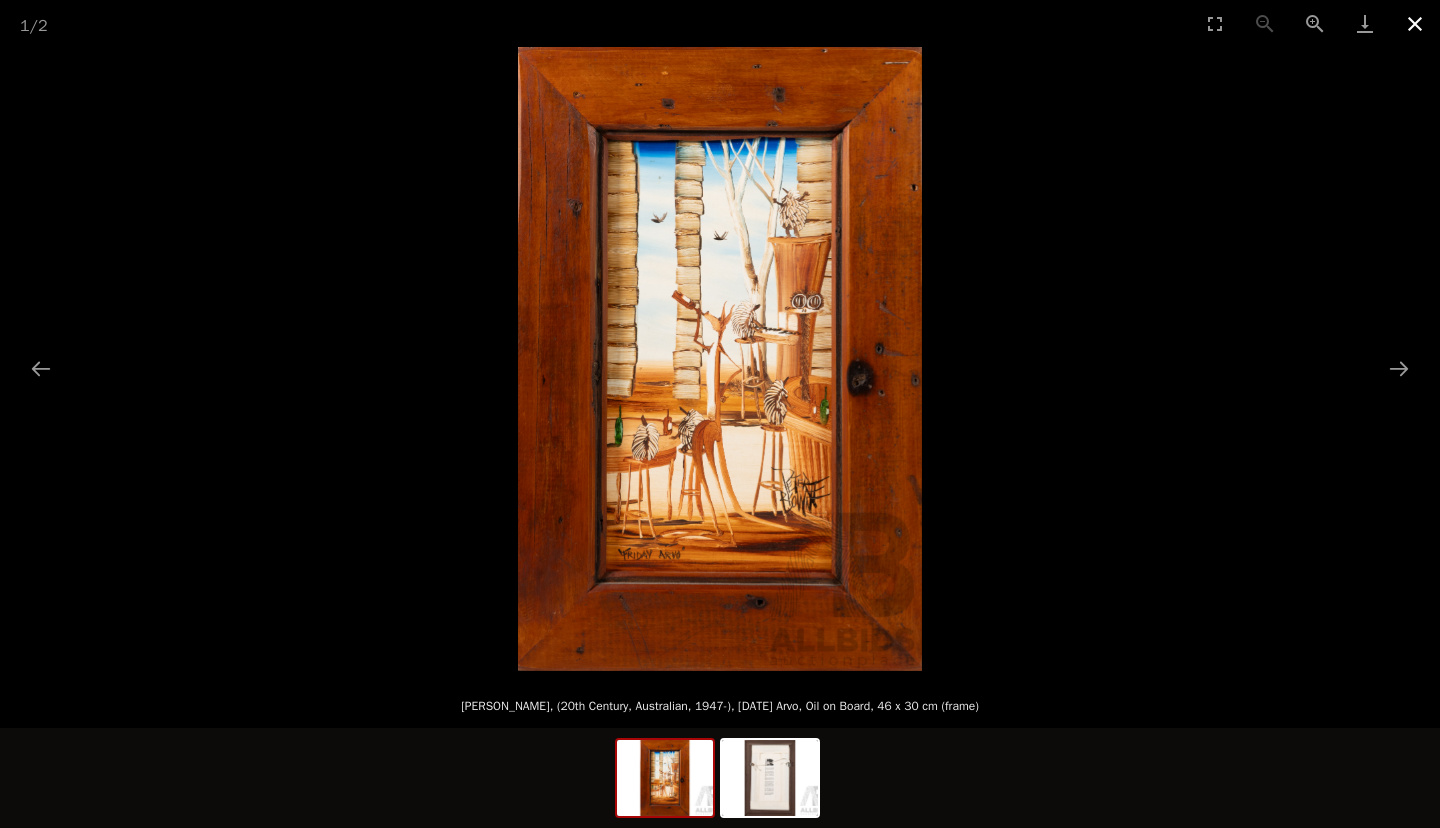 click at bounding box center [1415, 23] 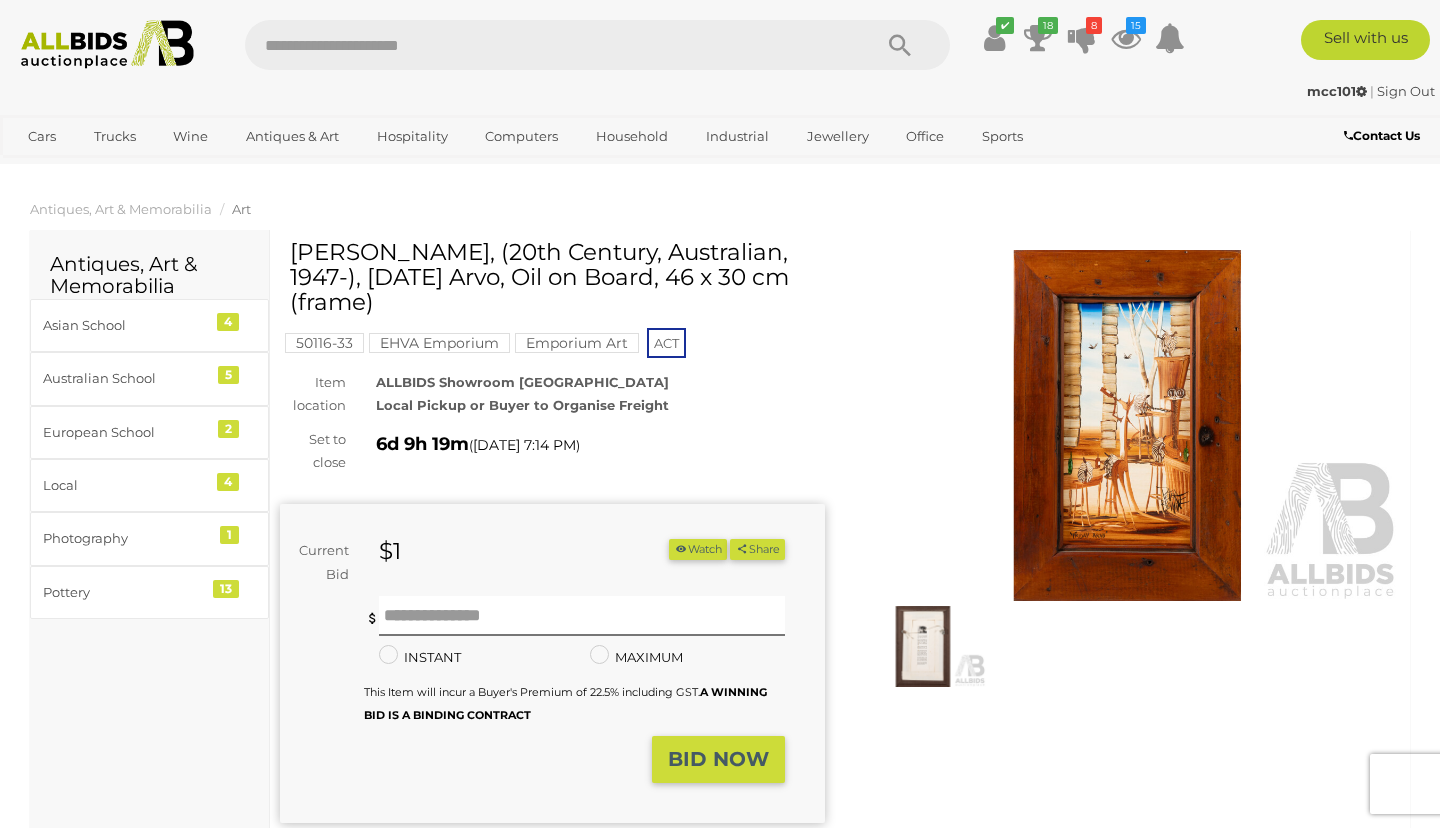 scroll, scrollTop: 5, scrollLeft: 0, axis: vertical 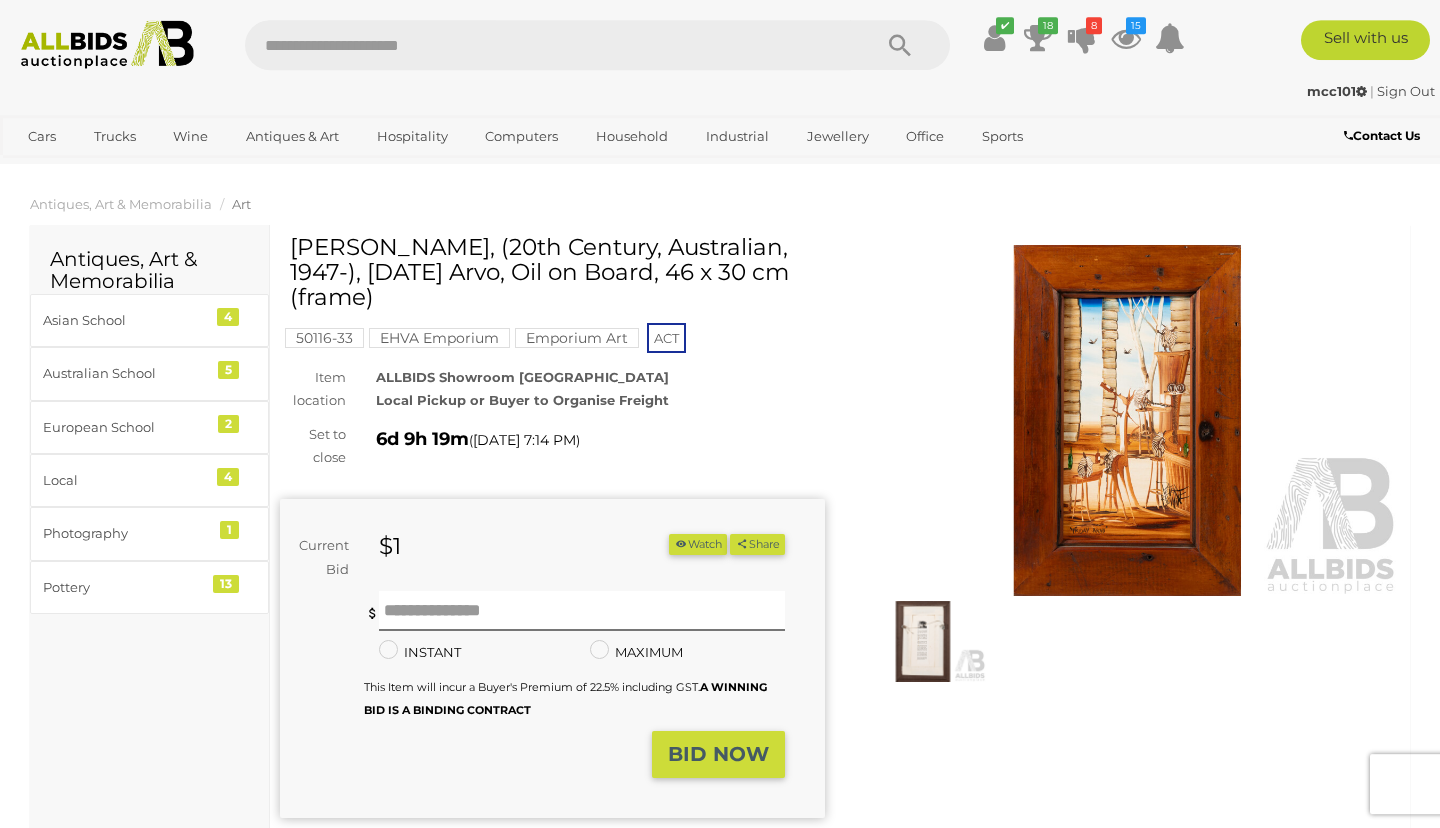 click at bounding box center [923, 641] 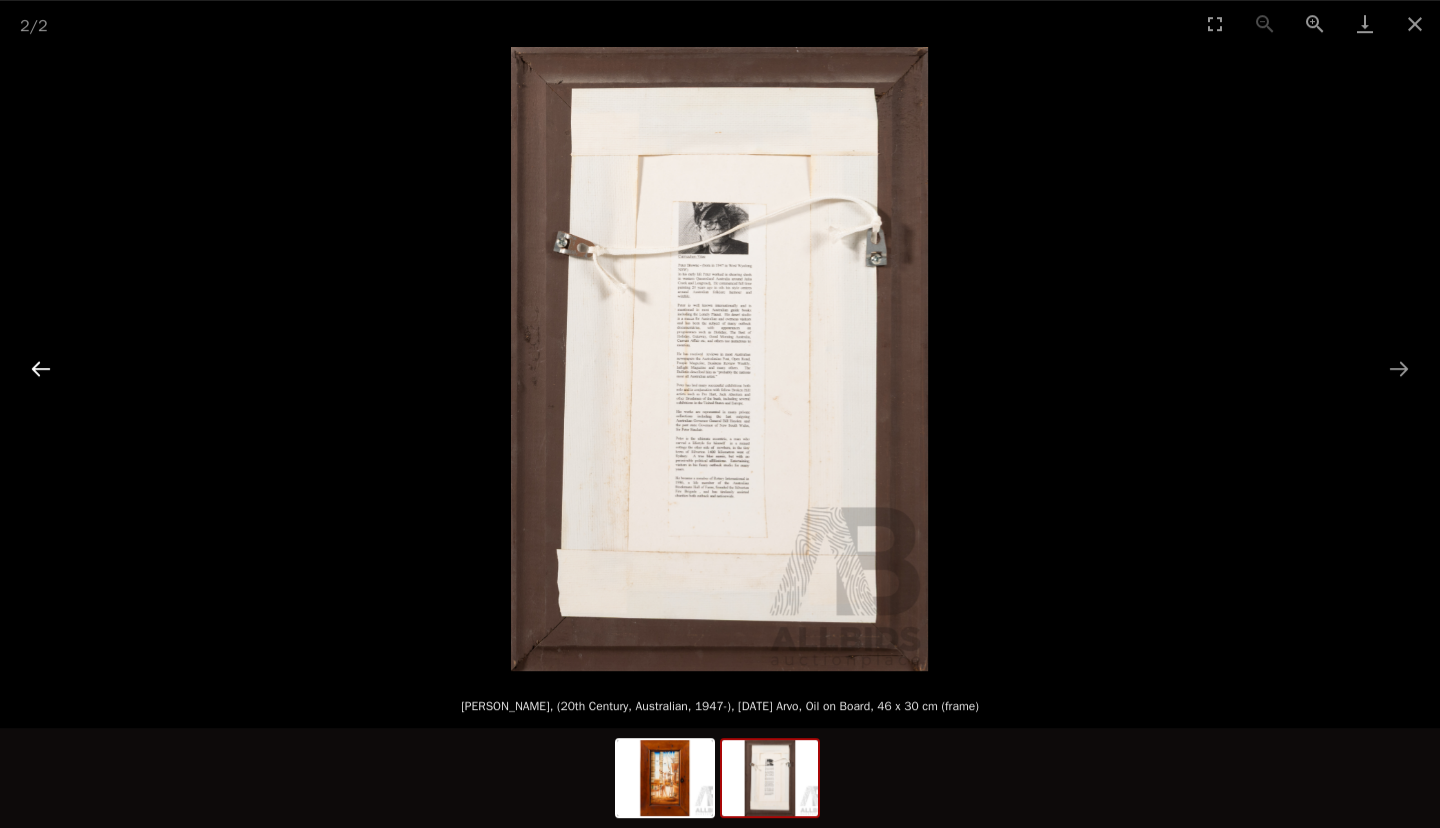 click at bounding box center [41, 368] 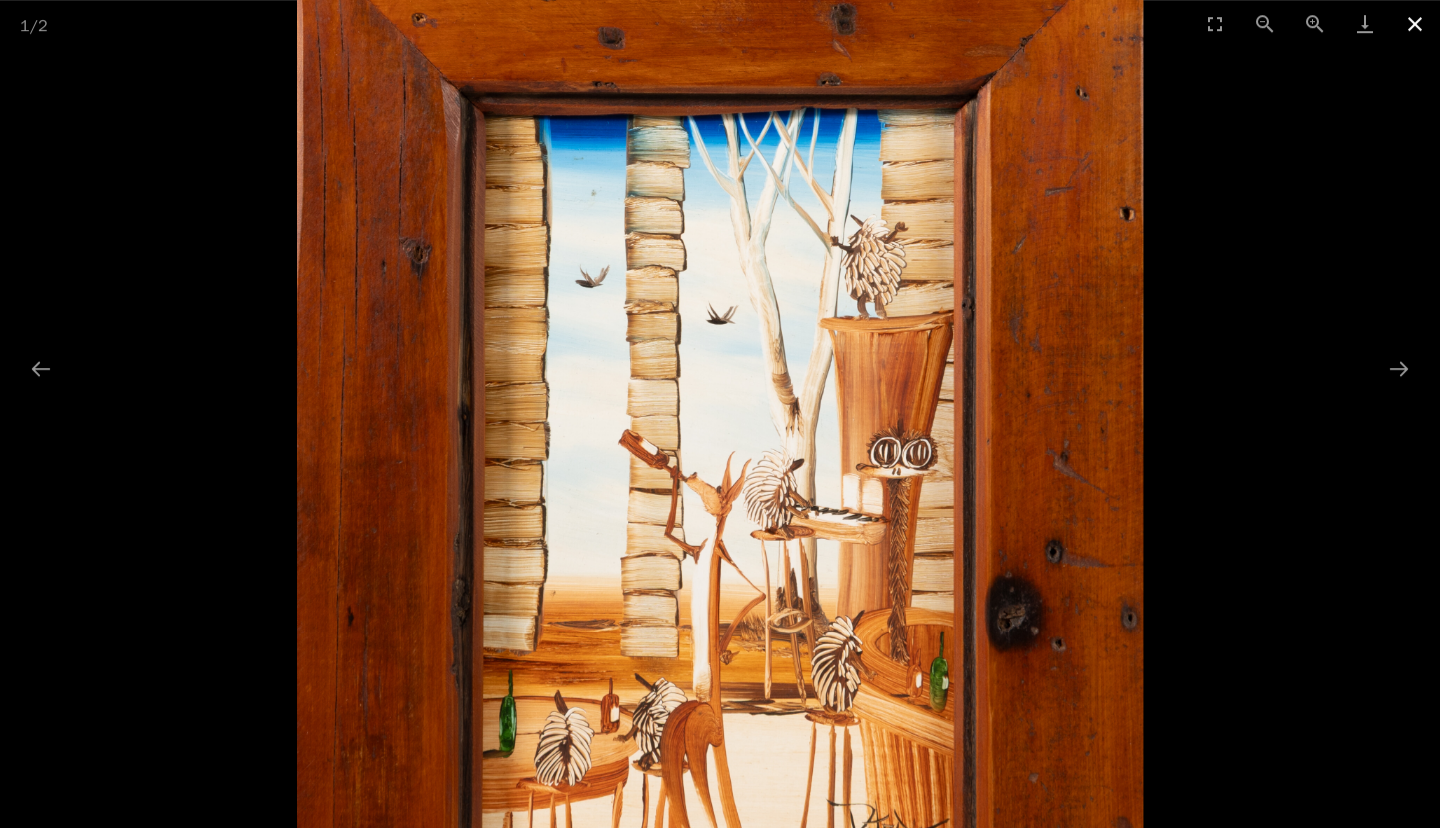 click at bounding box center (1415, 23) 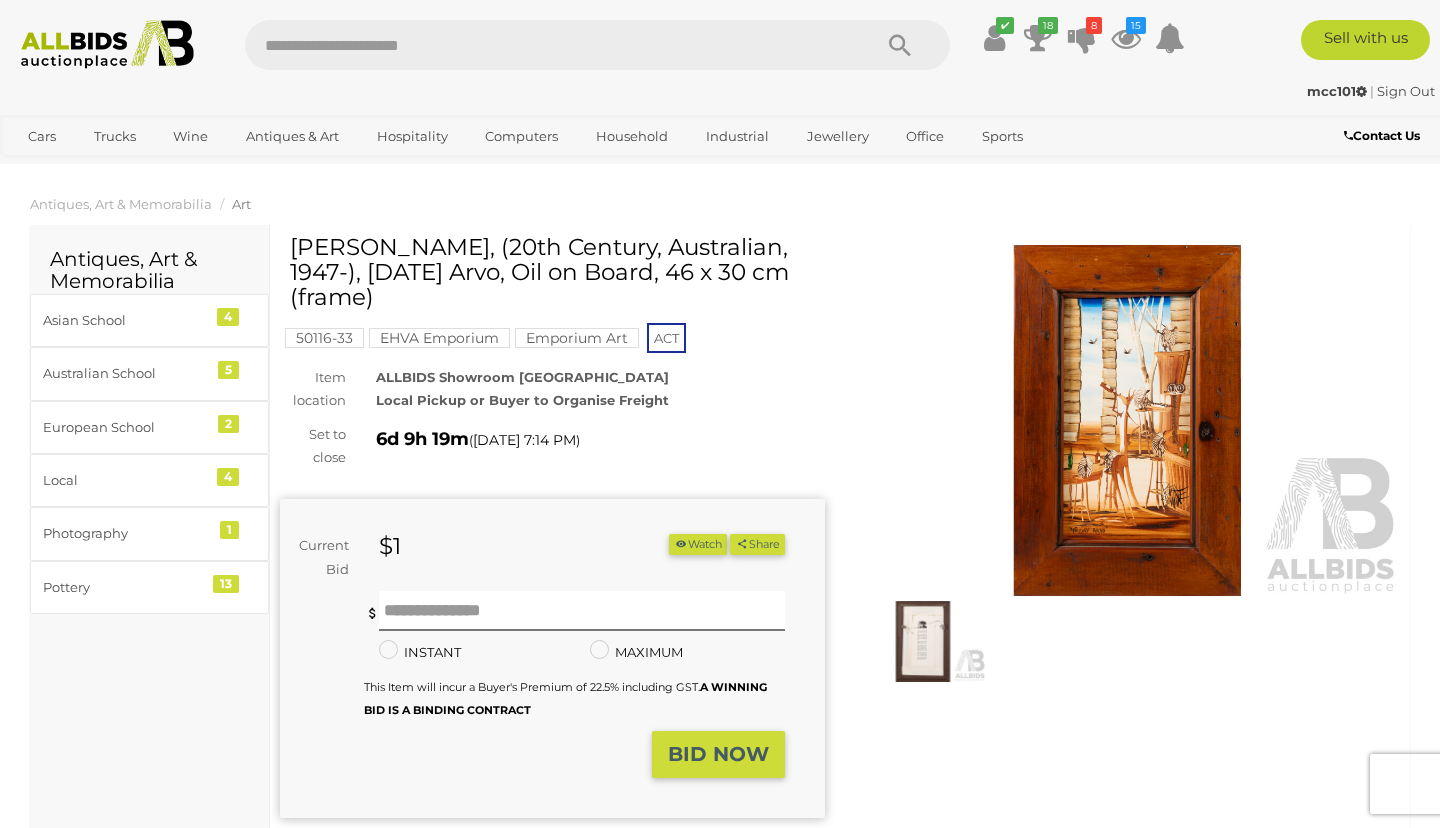 click on "Watch
Share" at bounding box center [727, 548] 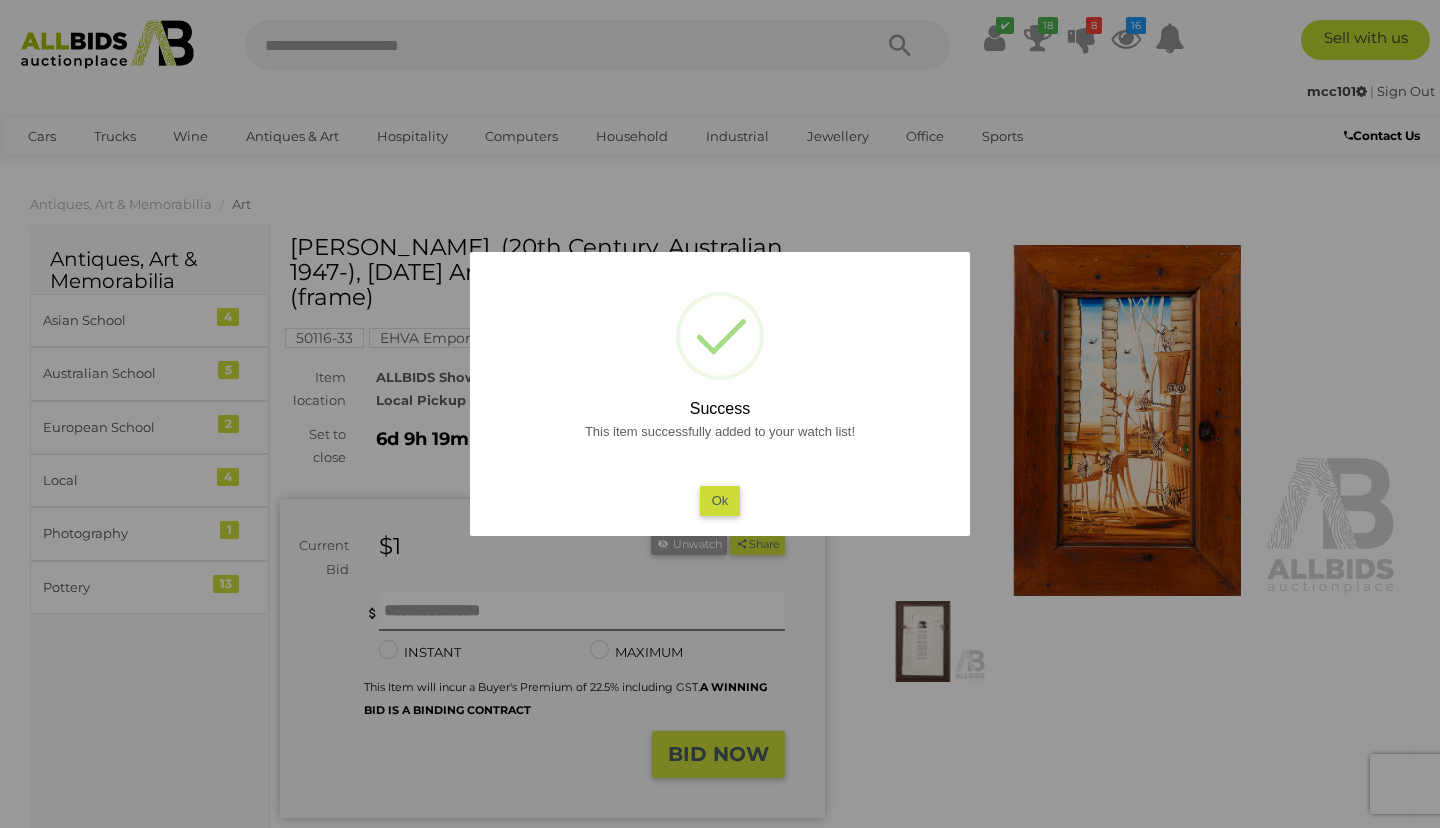 click on "Ok" at bounding box center (720, 500) 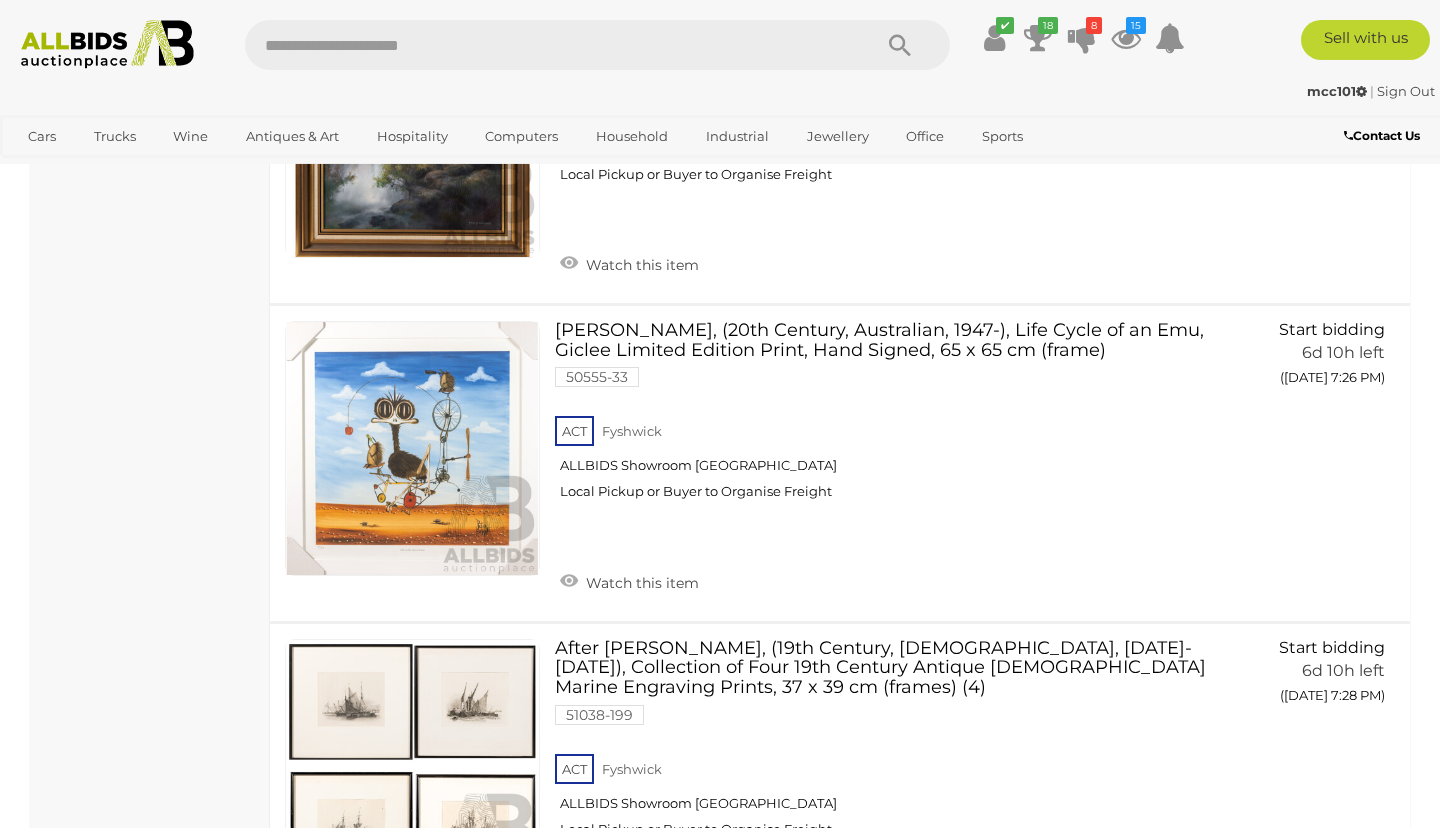 scroll, scrollTop: 5711, scrollLeft: 0, axis: vertical 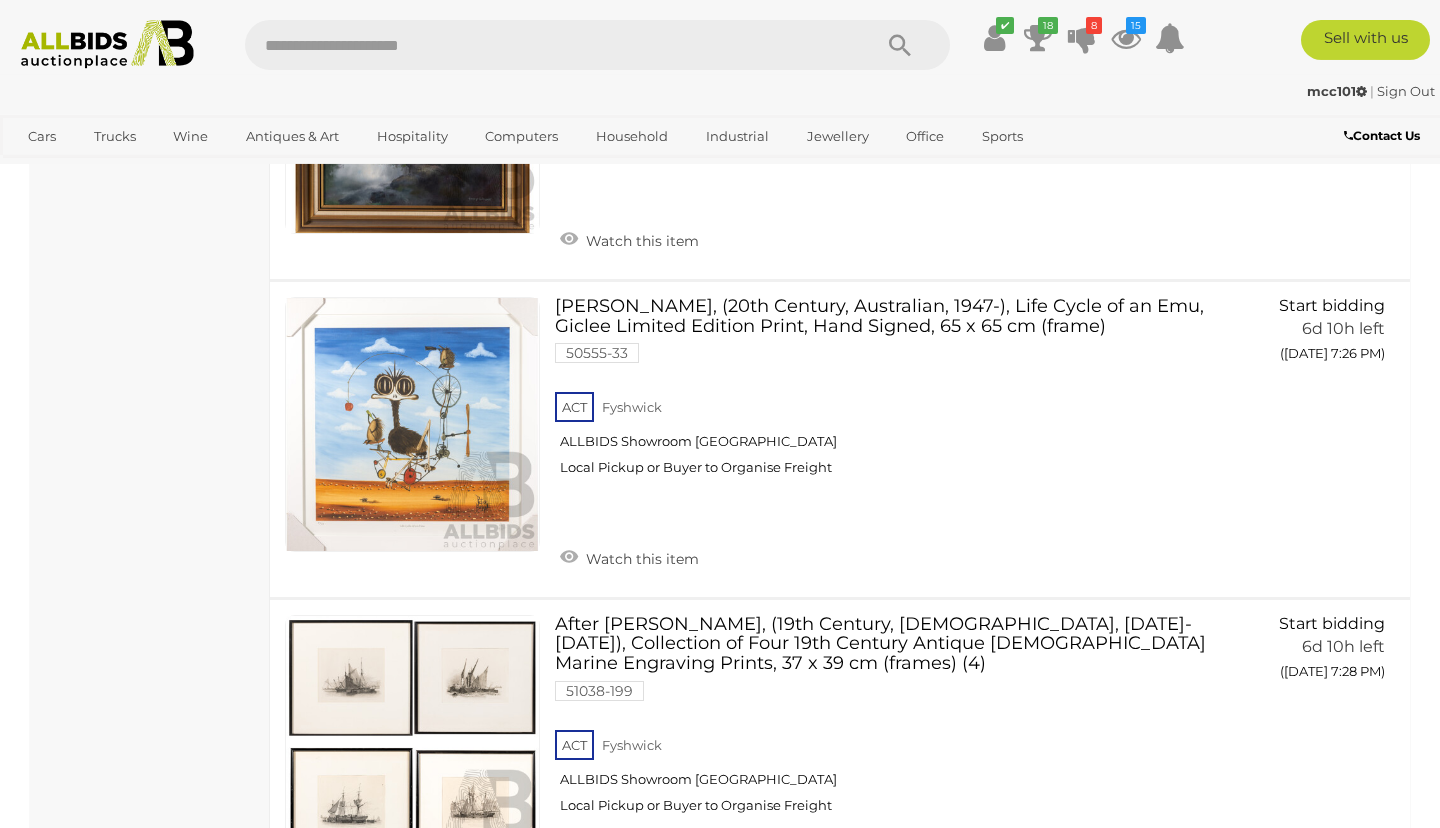 click on "Peter Browne, (20th Century, Australian, 1947-), Life Cycle of an Emu, Giclee Limited Edition Print, Hand Signed, 65 x 65 cm (frame)
50555-33
ACT
Fyshwick" at bounding box center [887, 394] 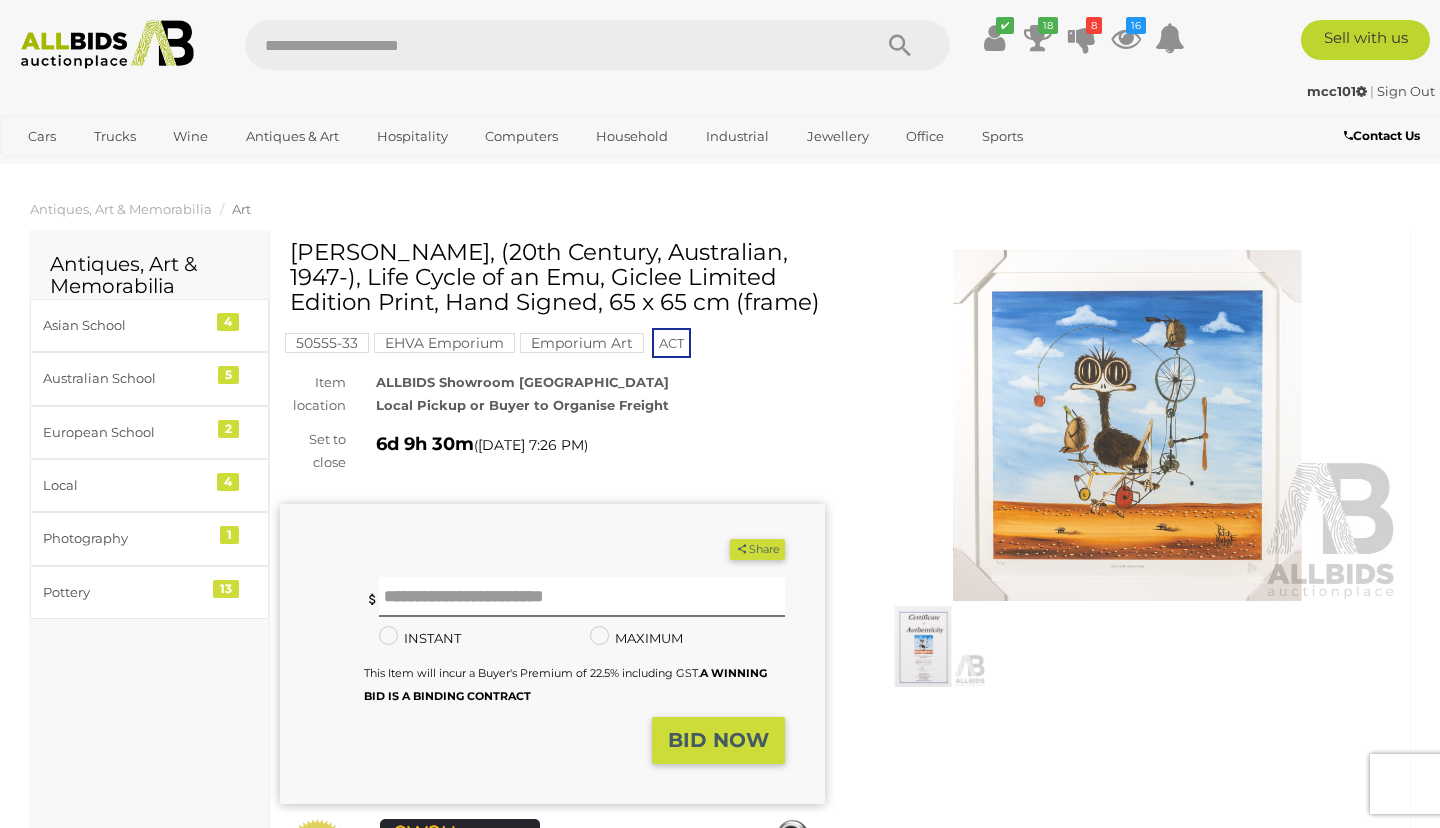 scroll, scrollTop: 0, scrollLeft: 0, axis: both 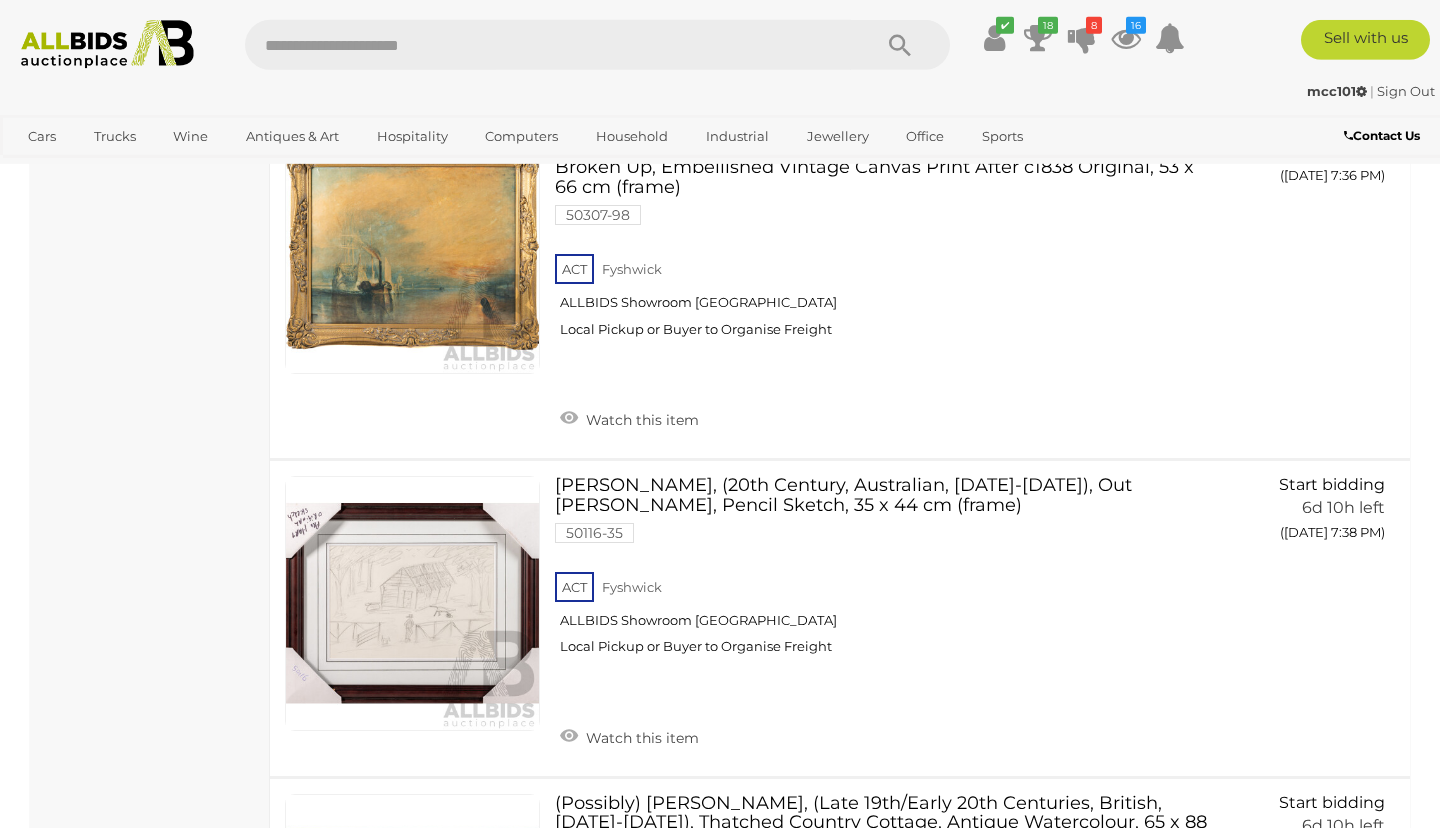 click on "Pro Hart, (20th Century, Australian, 1928-2006), Out Bush, Pencil Sketch, 35 x 44 cm (frame)
50116-35
ACT
Fyshwick ALLBIDS Showroom Fyshwick" at bounding box center (887, 573) 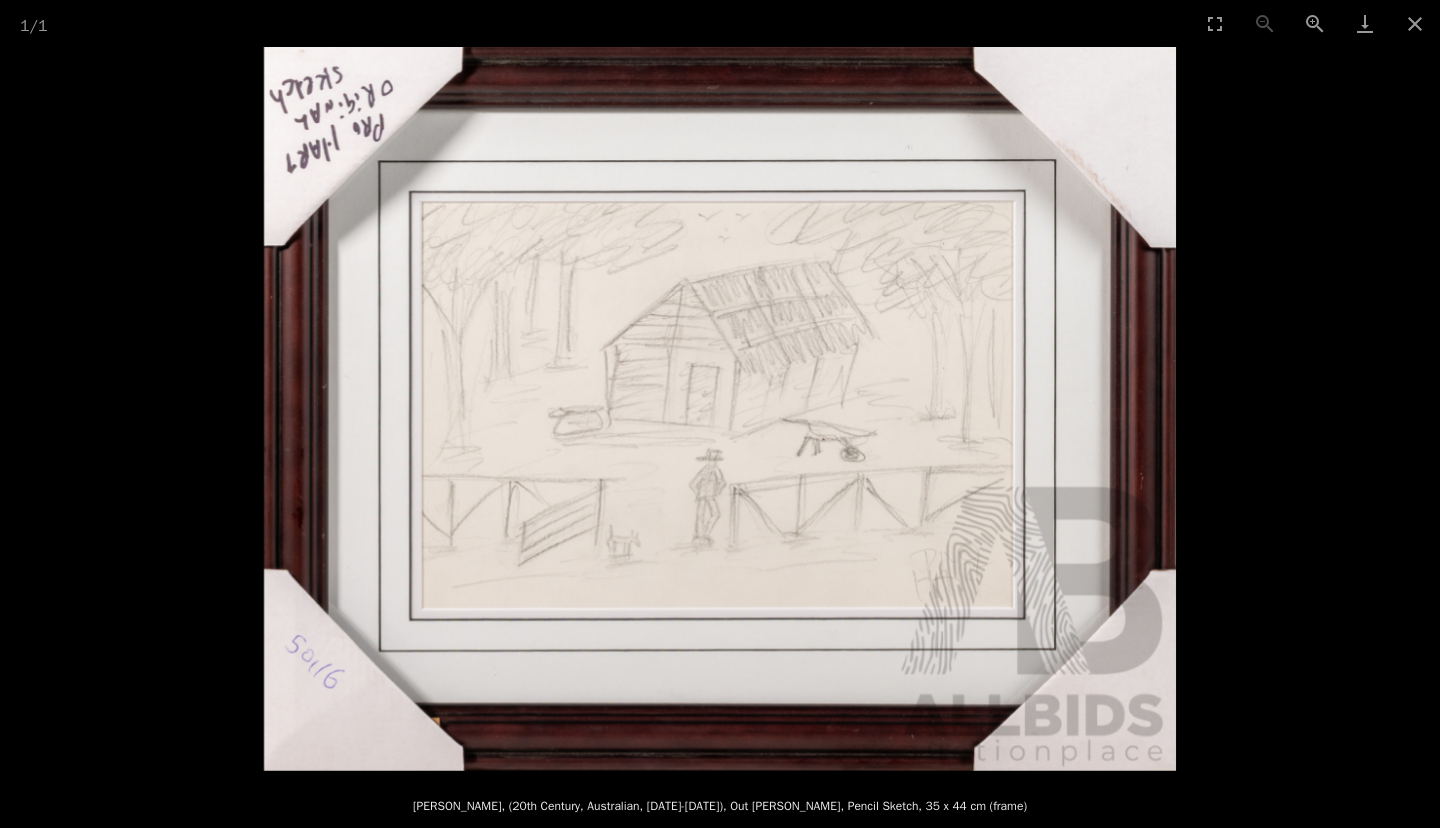 scroll, scrollTop: 0, scrollLeft: 0, axis: both 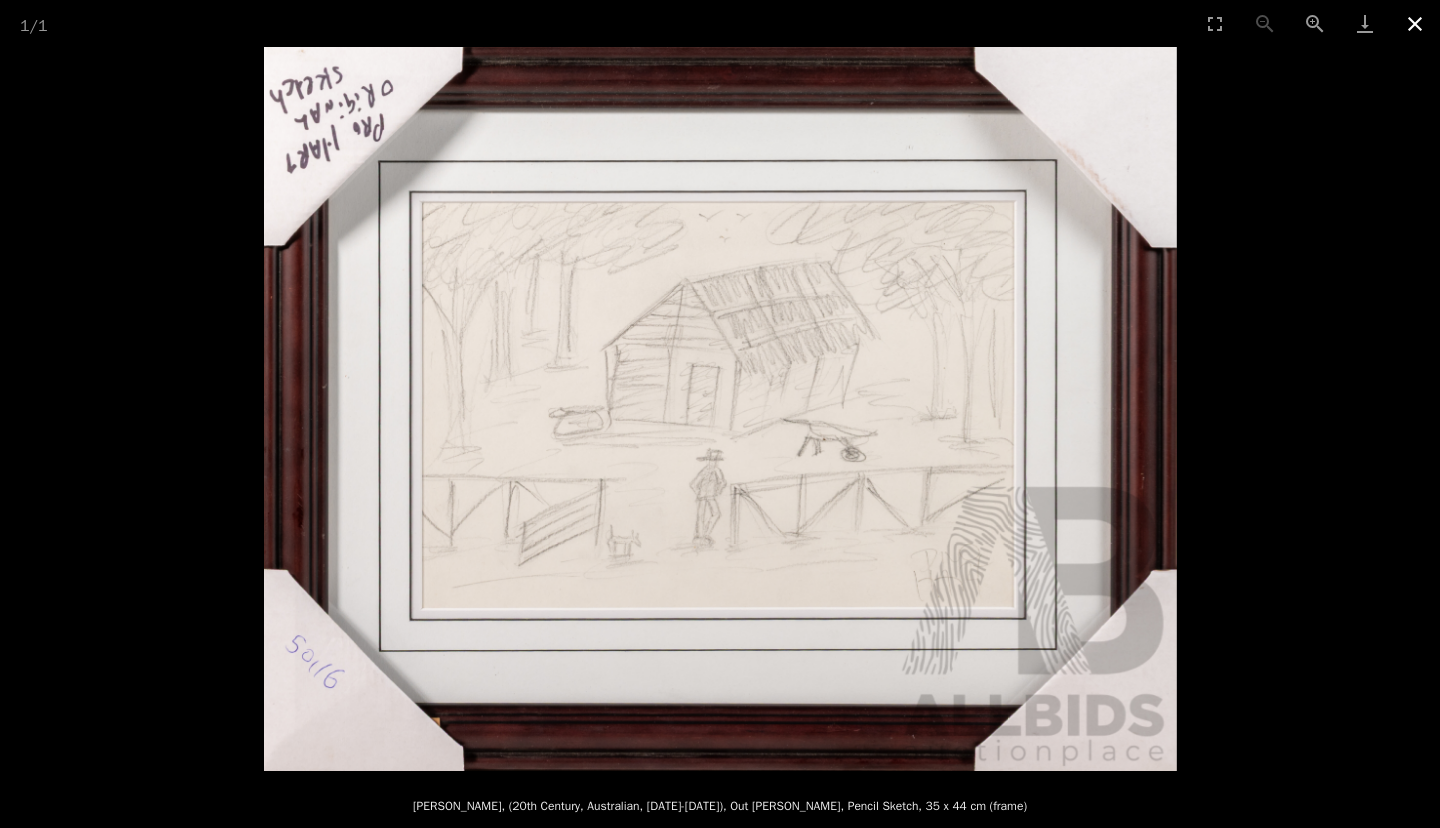 click at bounding box center [1415, 23] 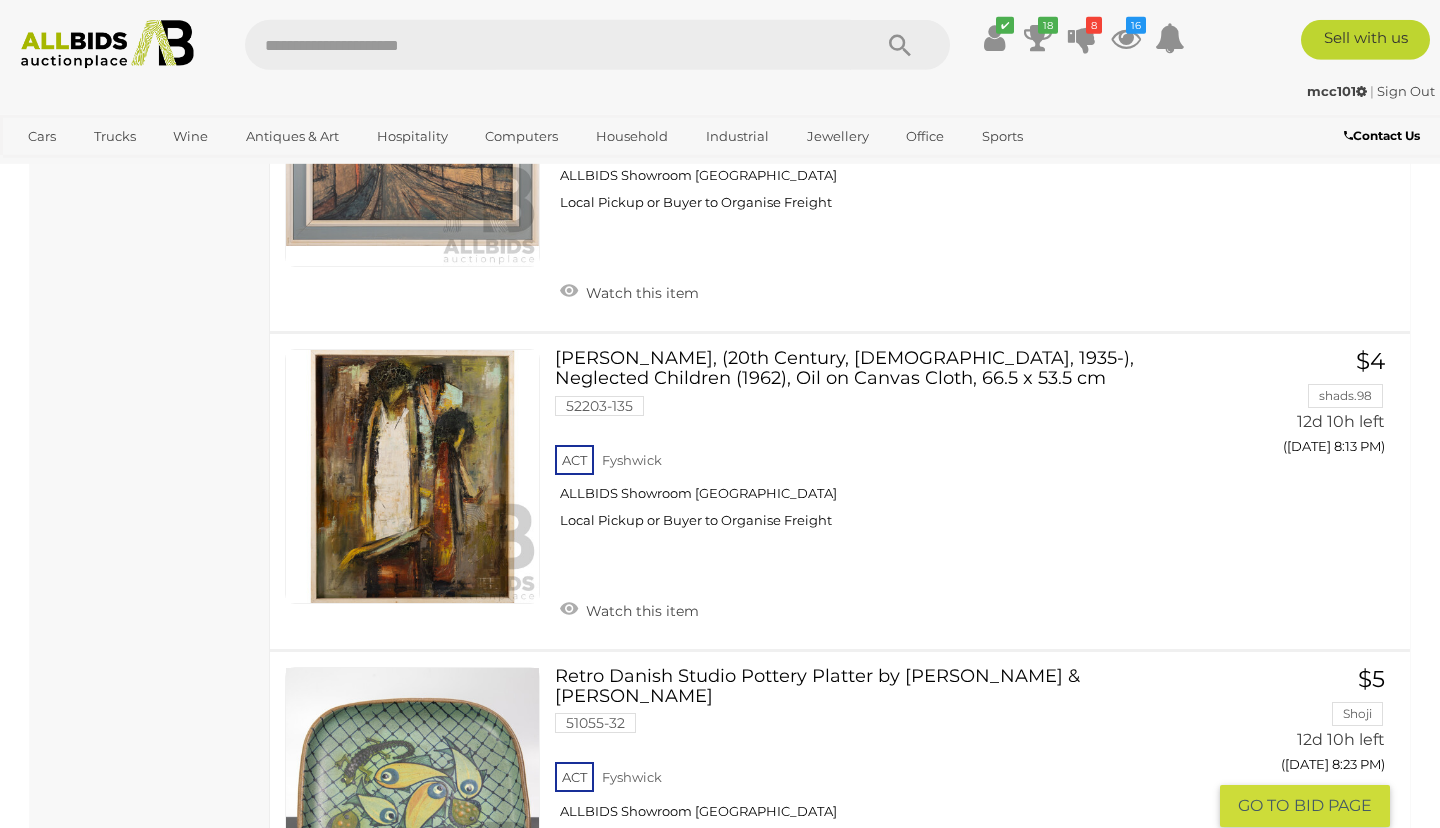 scroll, scrollTop: 16004, scrollLeft: 0, axis: vertical 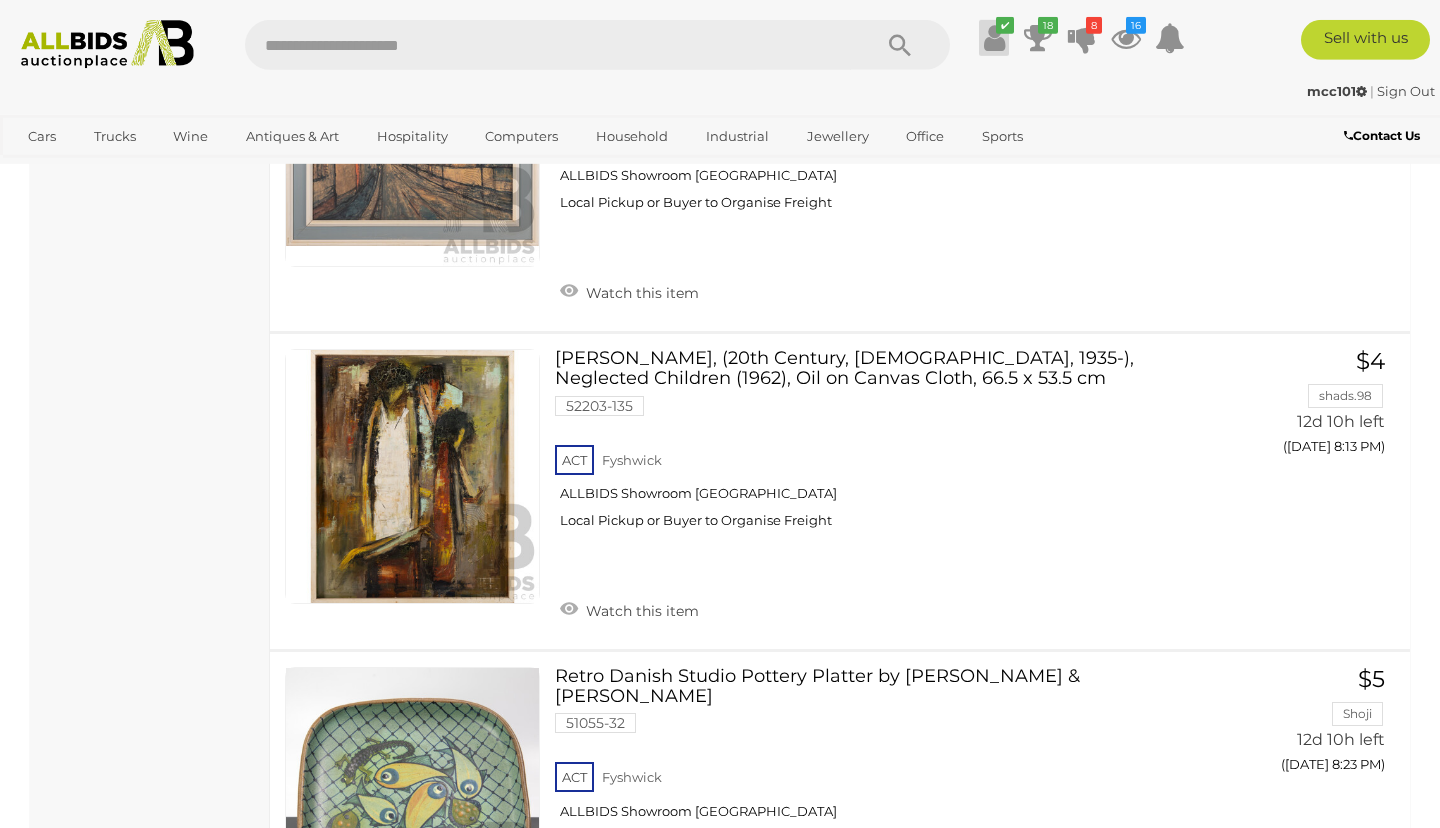 click at bounding box center [994, 38] 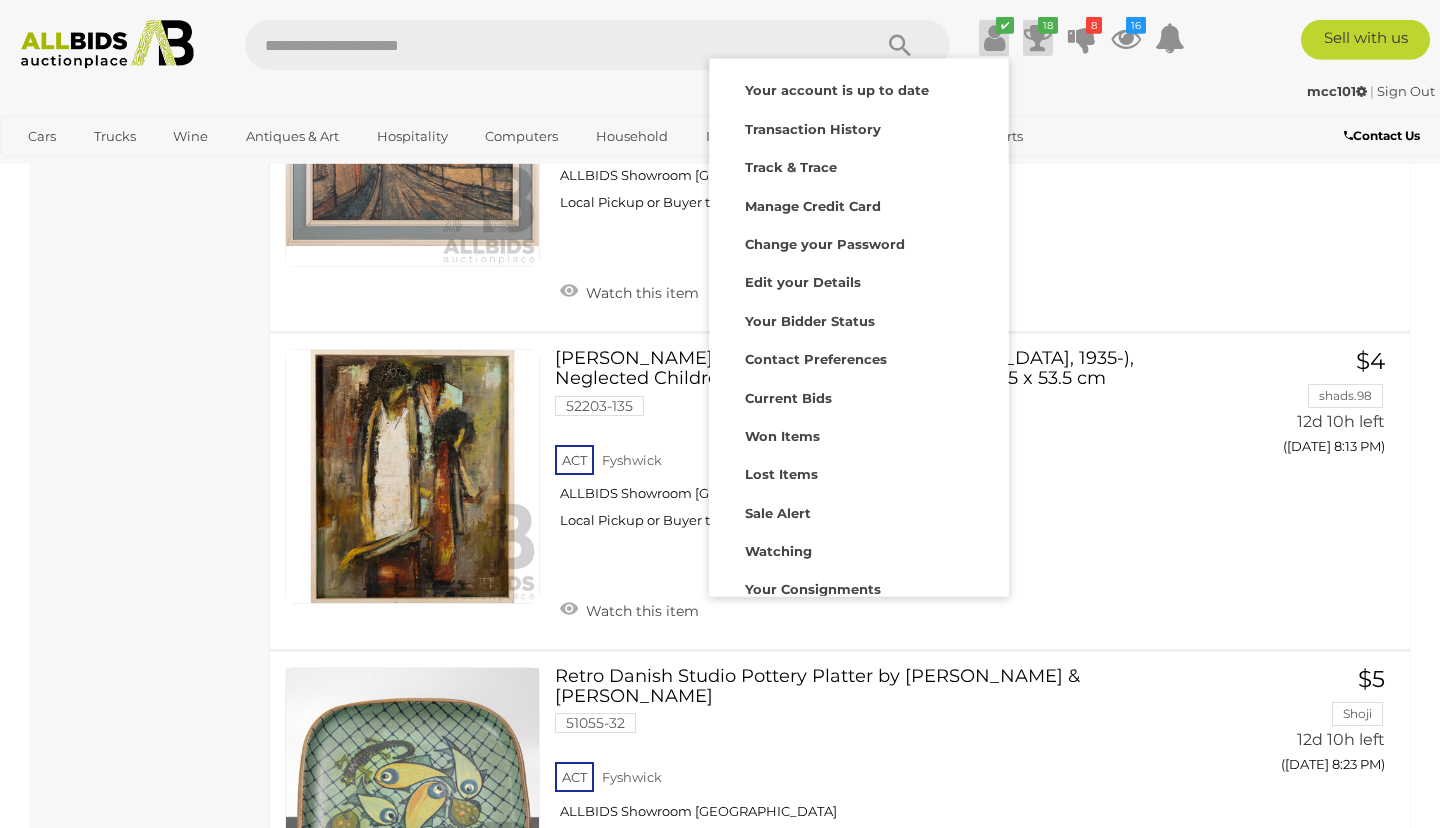 click at bounding box center [1038, 38] 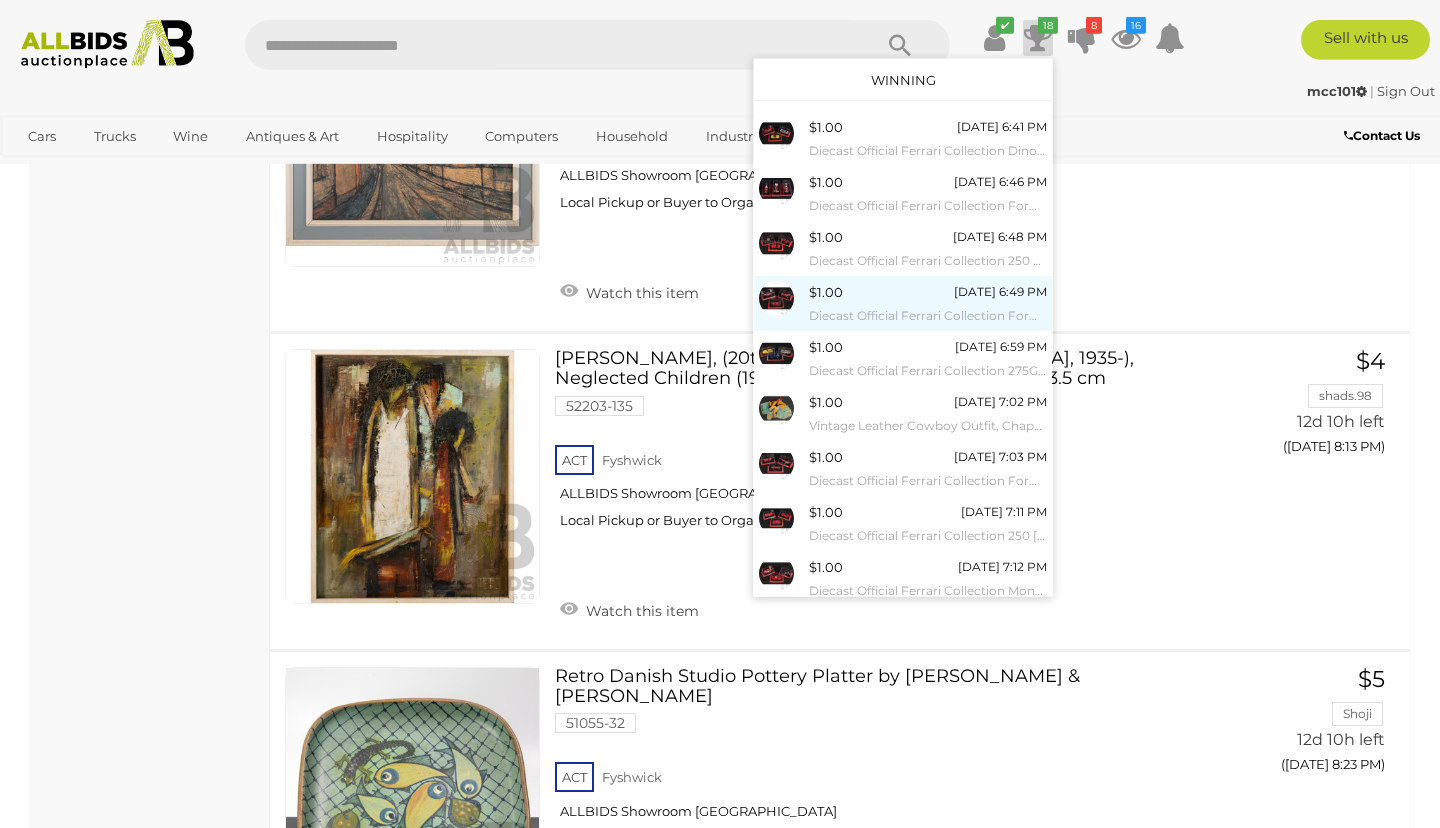 scroll, scrollTop: 101, scrollLeft: 0, axis: vertical 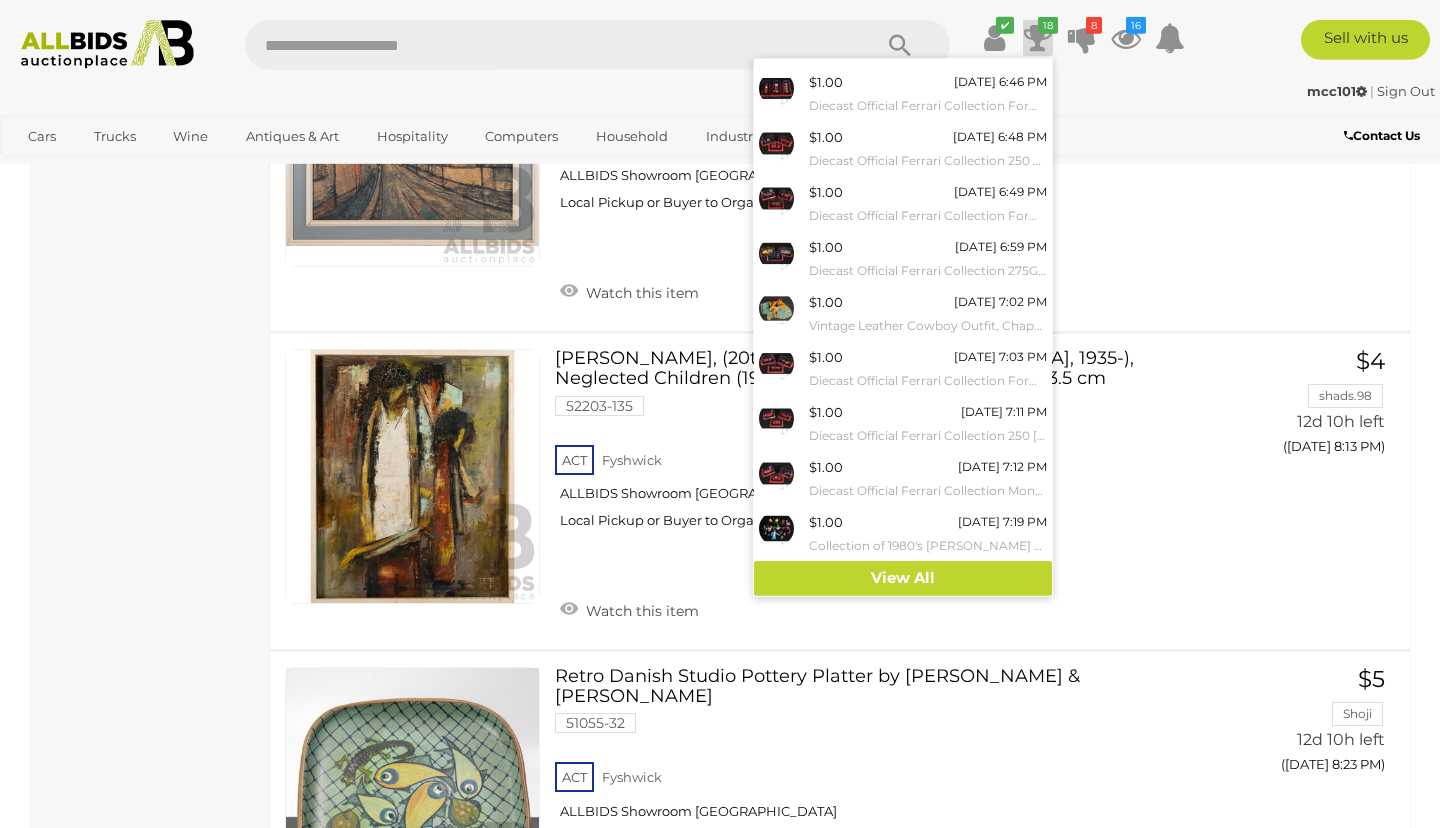 click on "10     25     50     100           «                 1                 2                   3                 »" at bounding box center [840, 1018] 